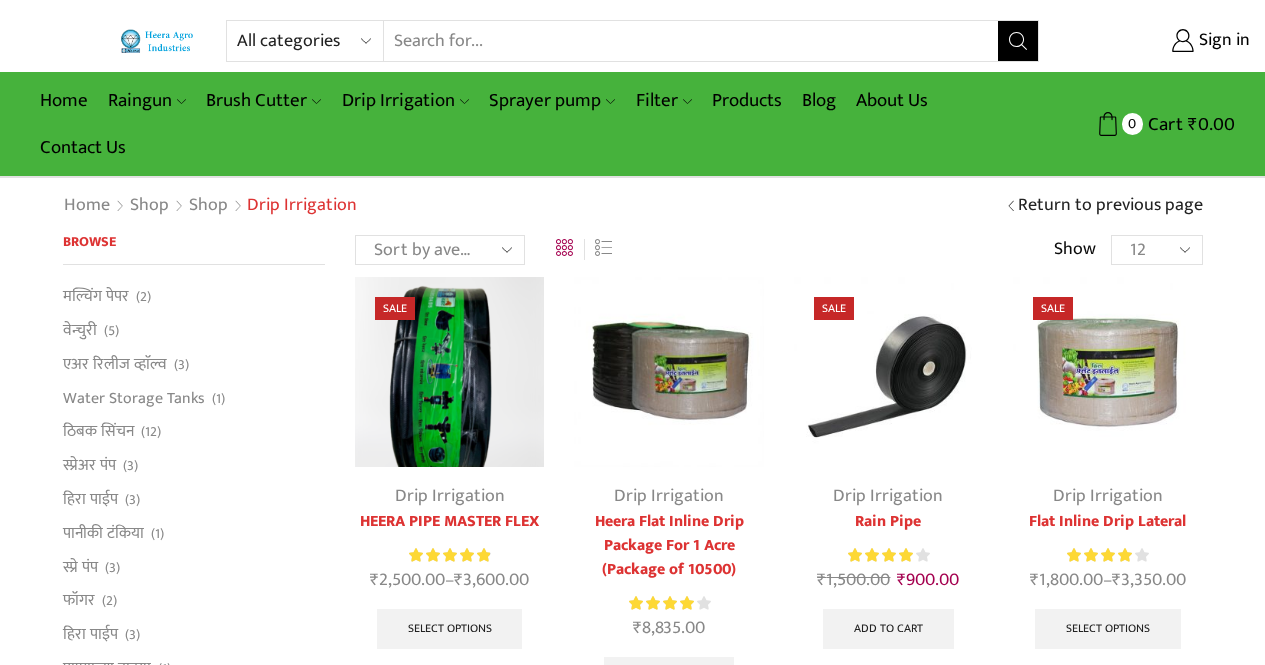 scroll, scrollTop: 0, scrollLeft: 0, axis: both 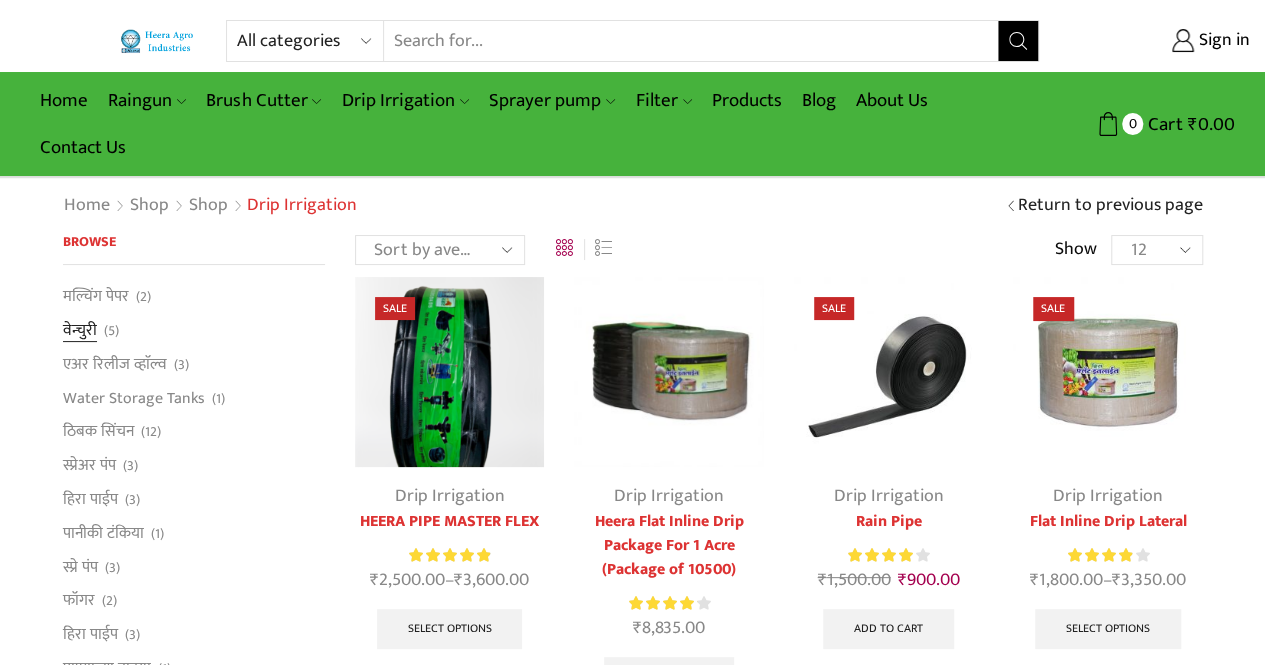 click on "वेन्चुरी" at bounding box center [80, 331] 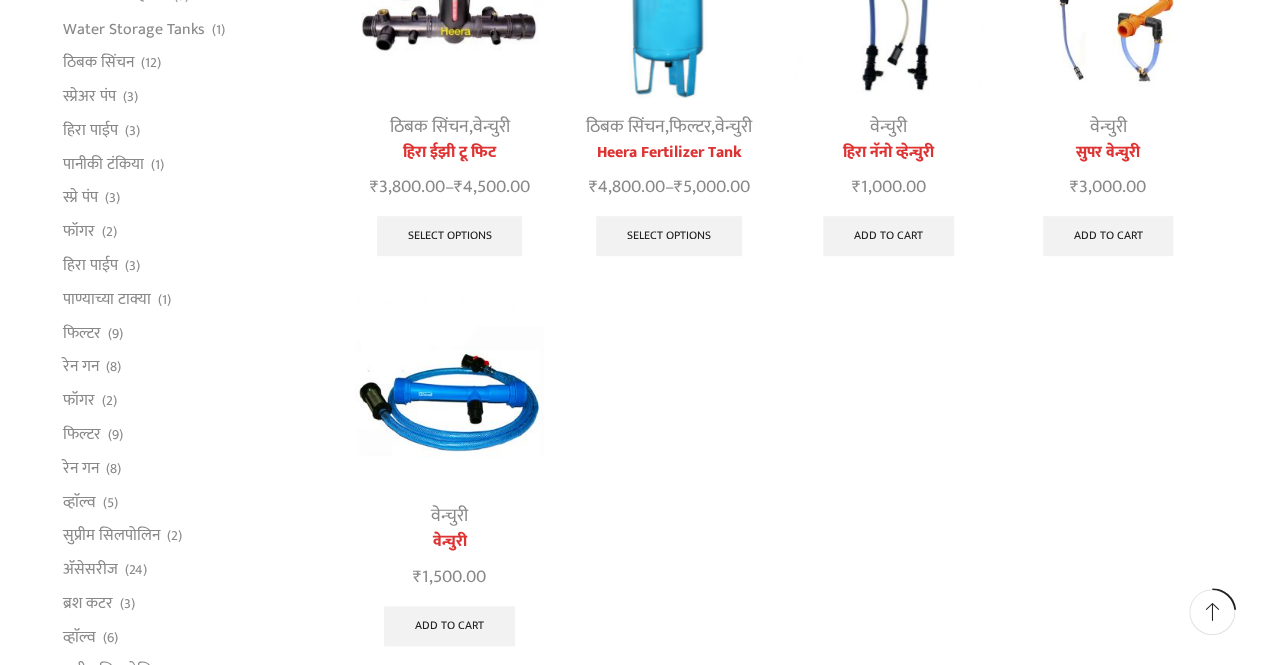 scroll, scrollTop: 400, scrollLeft: 0, axis: vertical 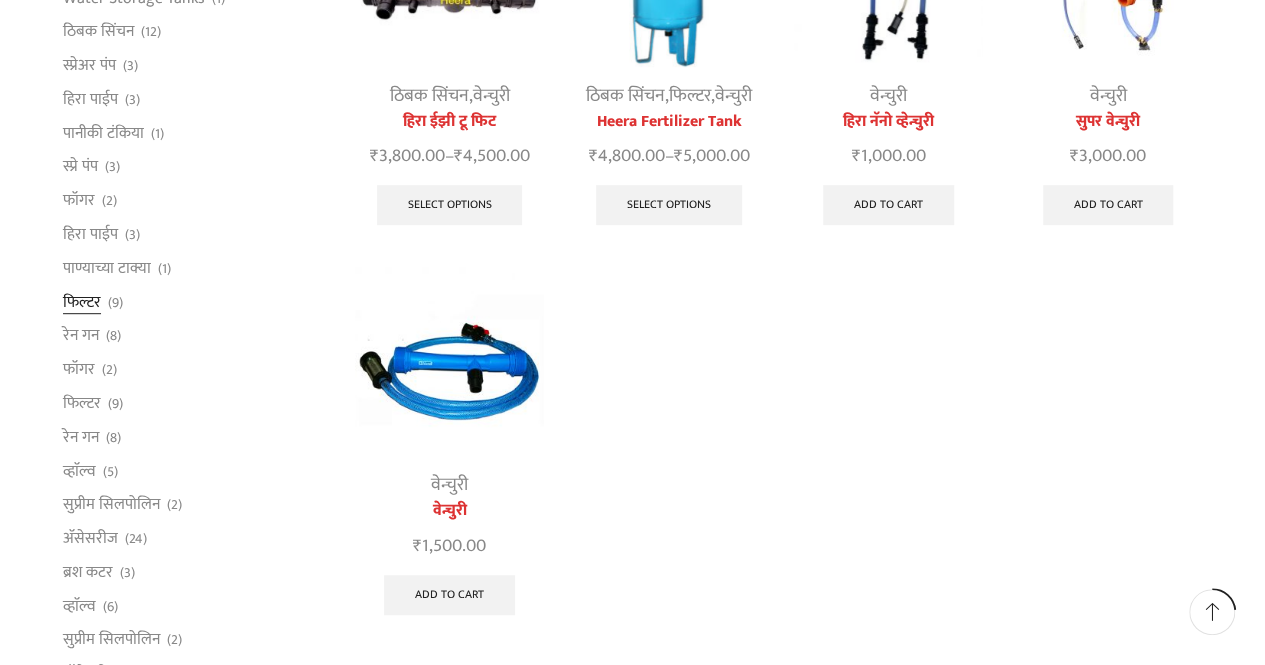 click on "फिल्टर" at bounding box center (82, 302) 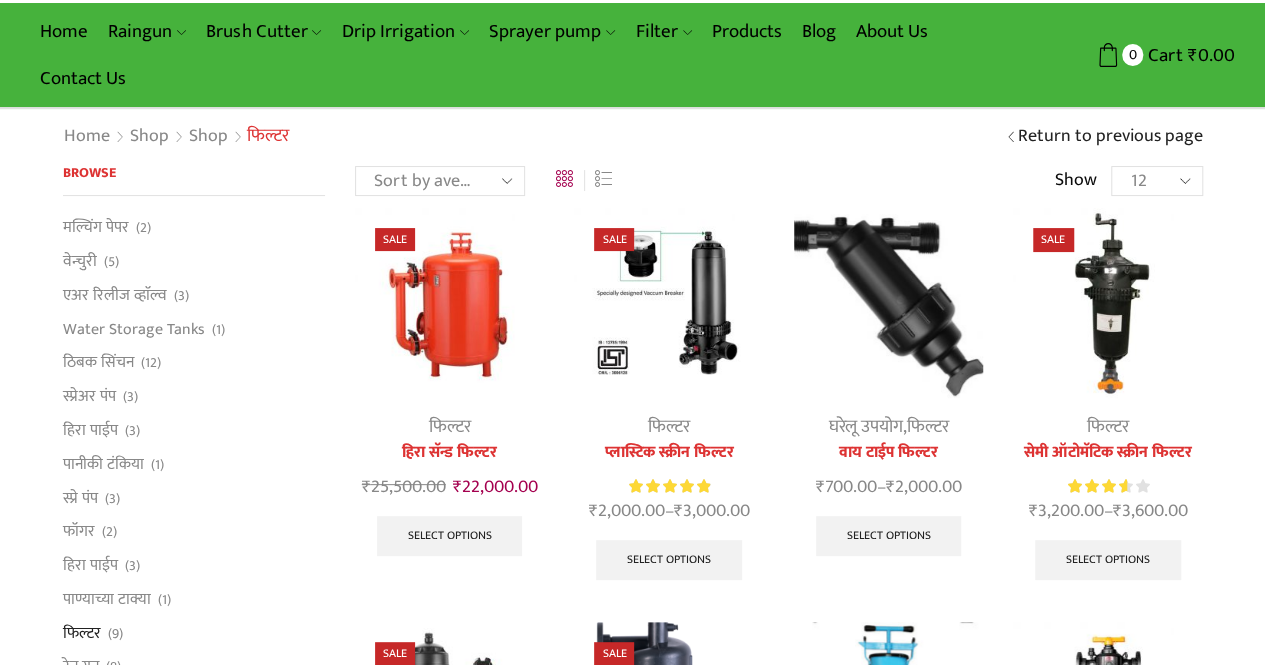 scroll, scrollTop: 100, scrollLeft: 0, axis: vertical 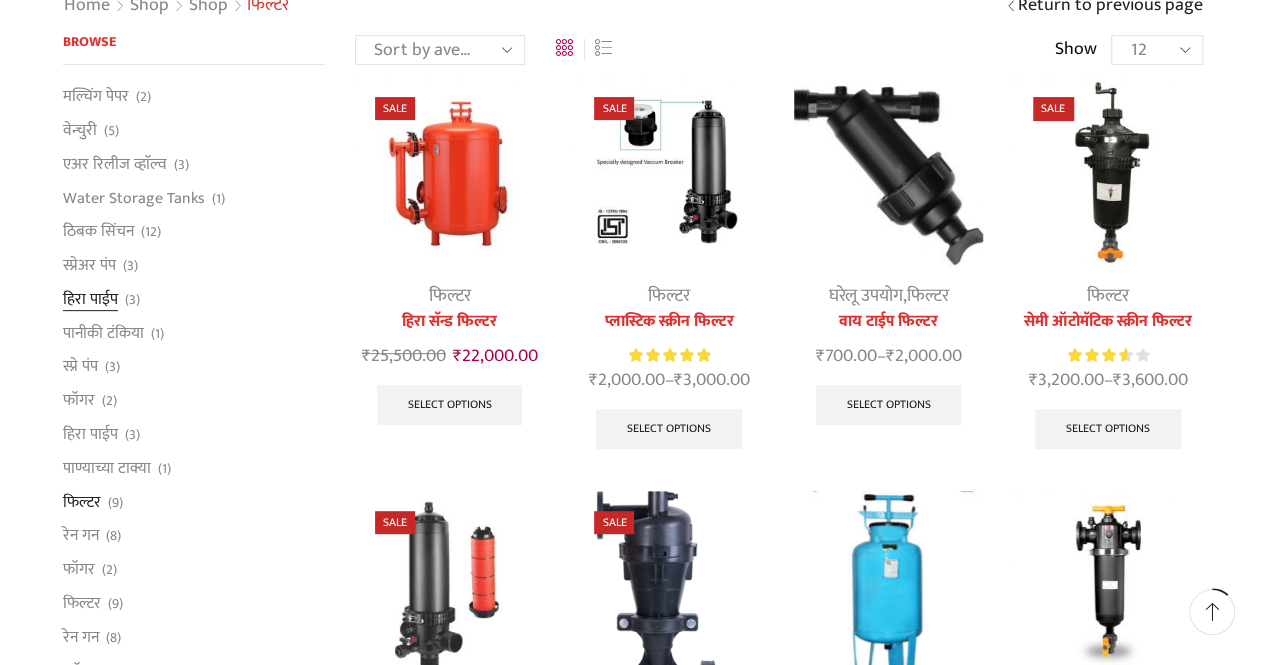 click on "हिरा पाईप" at bounding box center [90, 299] 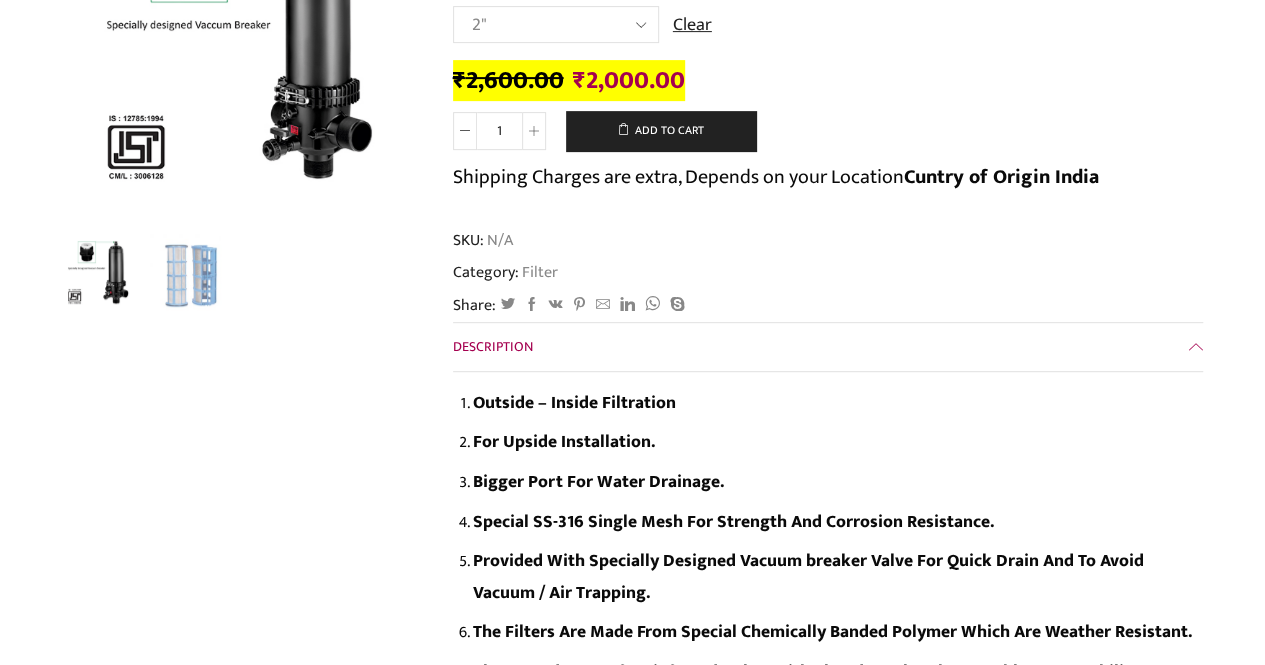 scroll, scrollTop: 0, scrollLeft: 0, axis: both 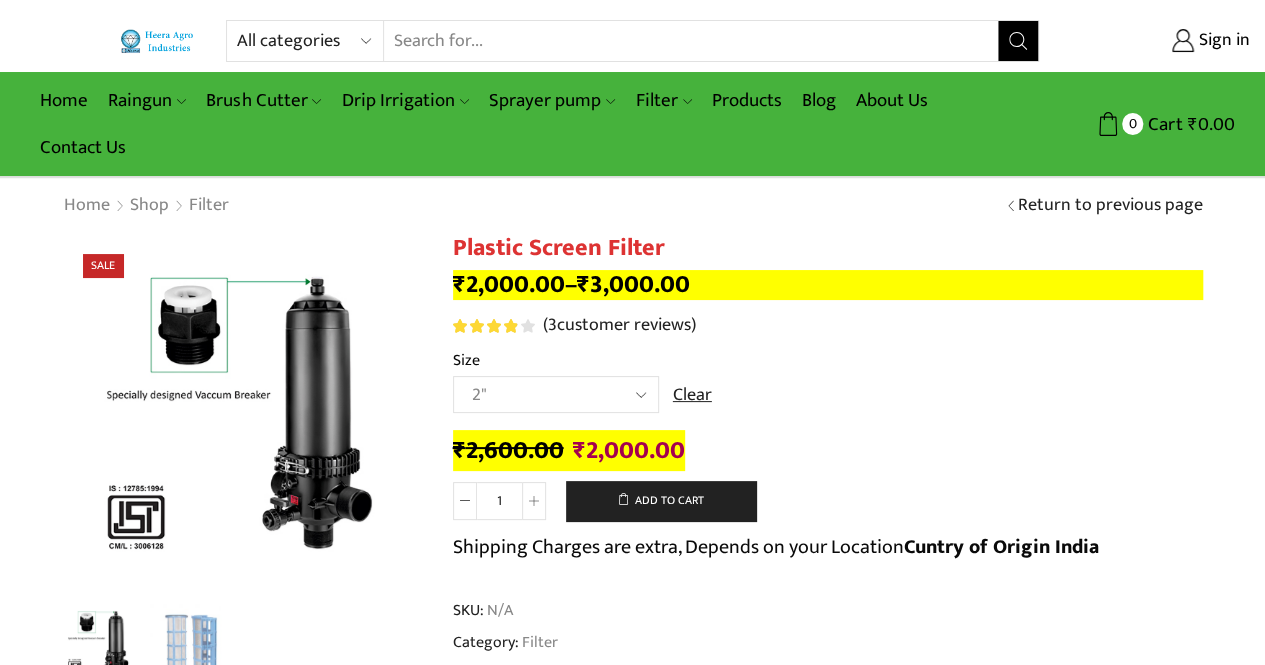 click on "Choose an option 2" 2.5" 3" 40M Cube 3" 50M Cube" 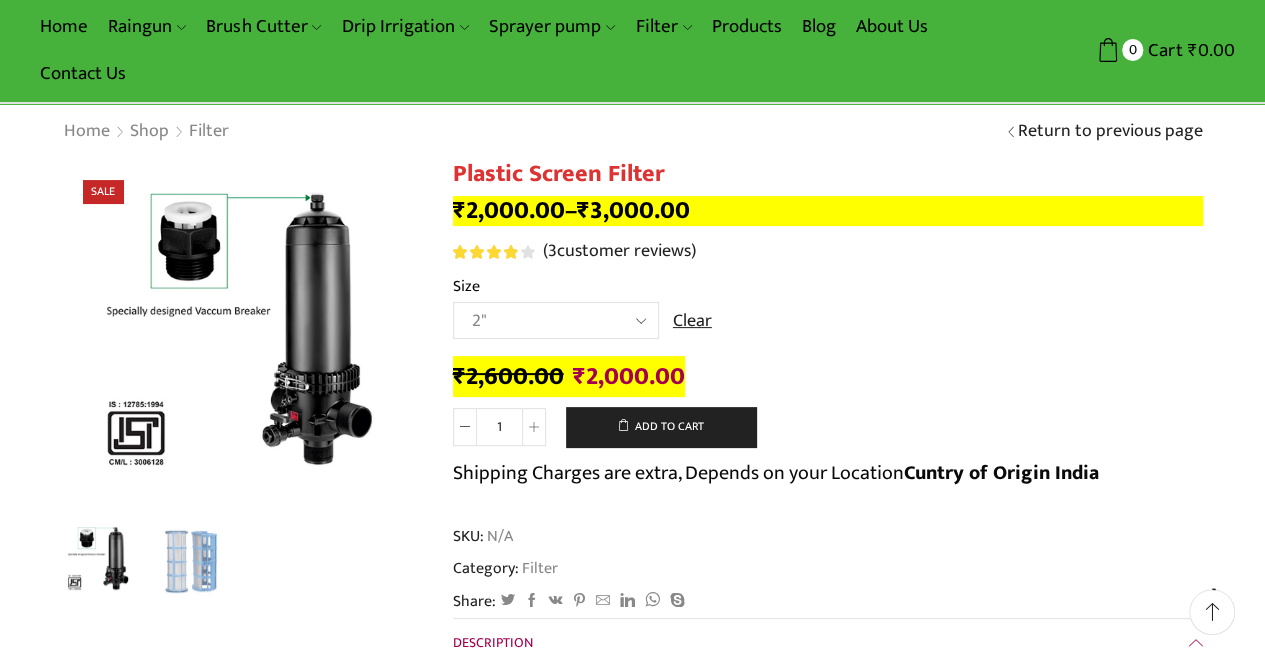 scroll, scrollTop: 200, scrollLeft: 0, axis: vertical 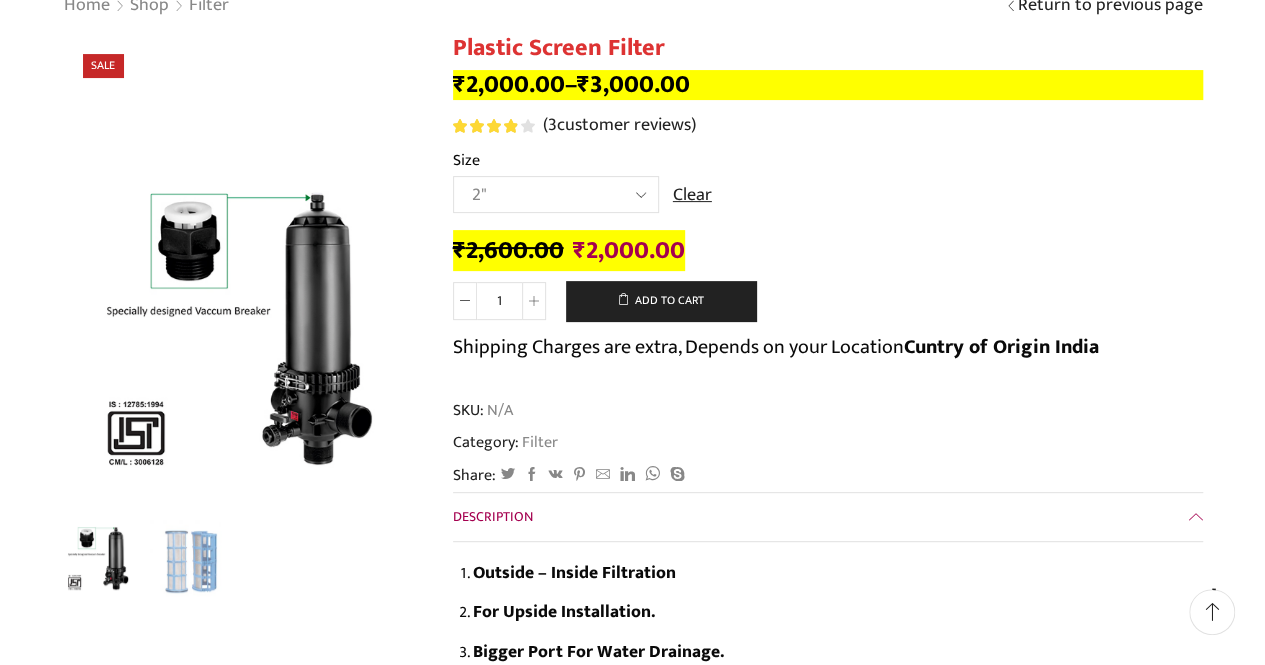 click on "Choose an option 2" 2.5" 3" 40M Cube 3" 50M Cube" 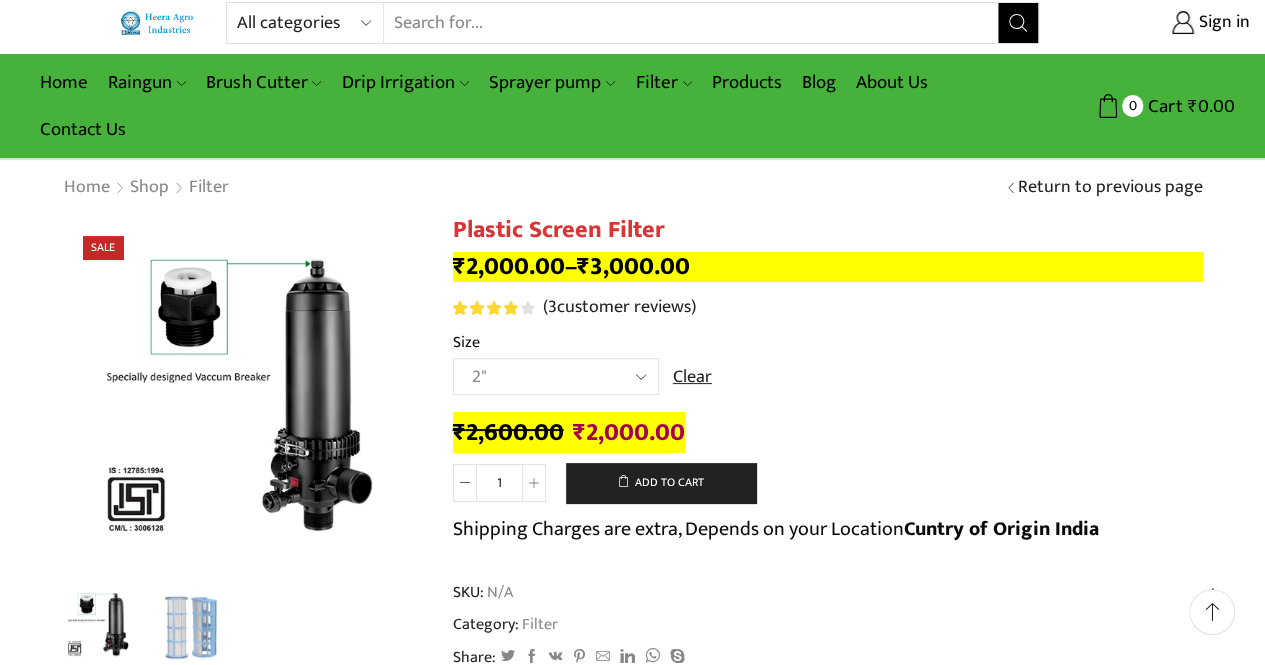 scroll, scrollTop: 0, scrollLeft: 0, axis: both 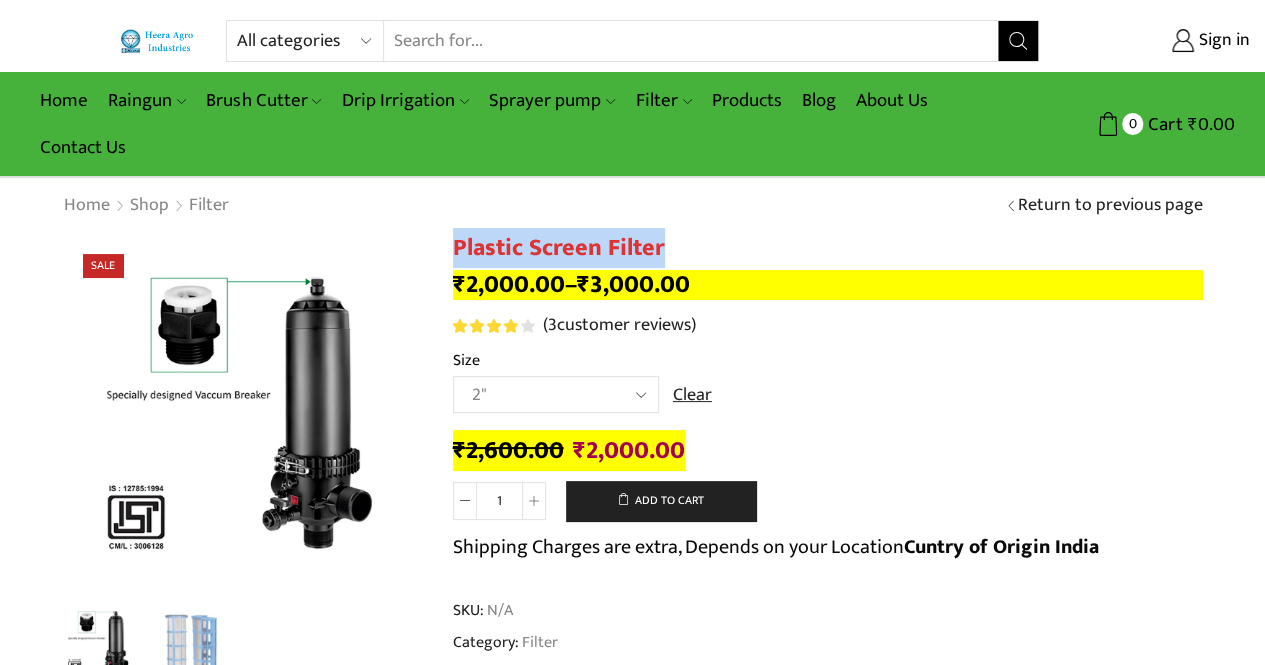 drag, startPoint x: 670, startPoint y: 243, endPoint x: 443, endPoint y: 239, distance: 227.03523 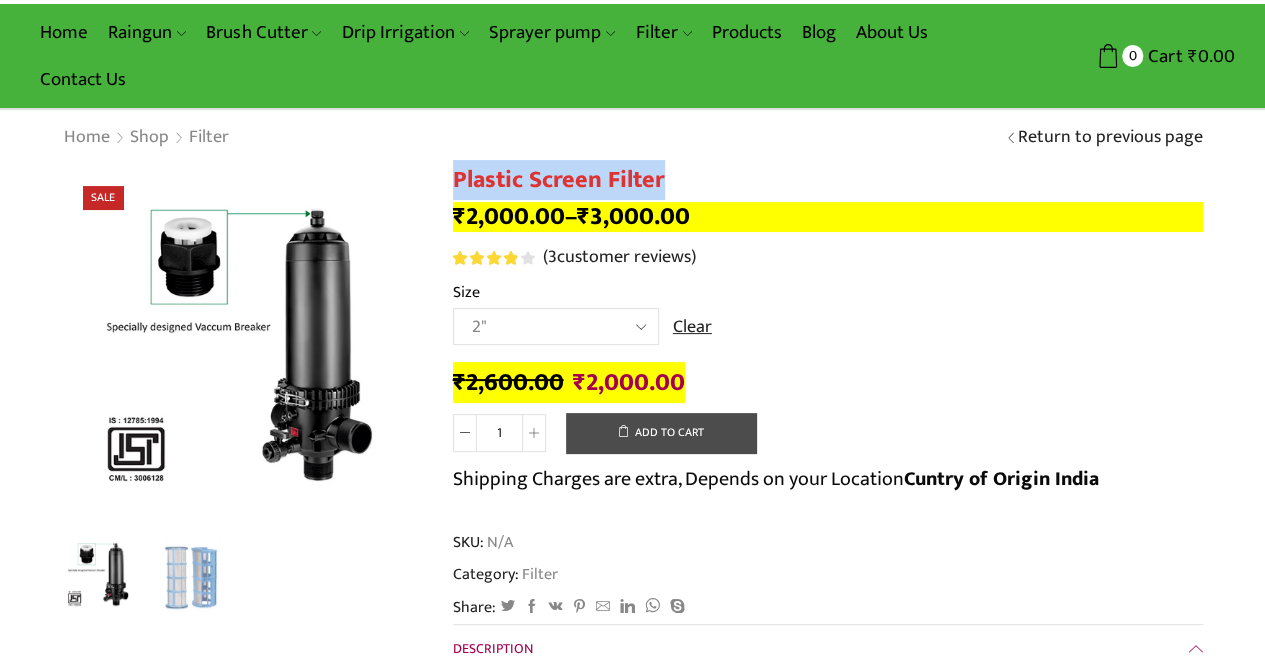 scroll, scrollTop: 100, scrollLeft: 0, axis: vertical 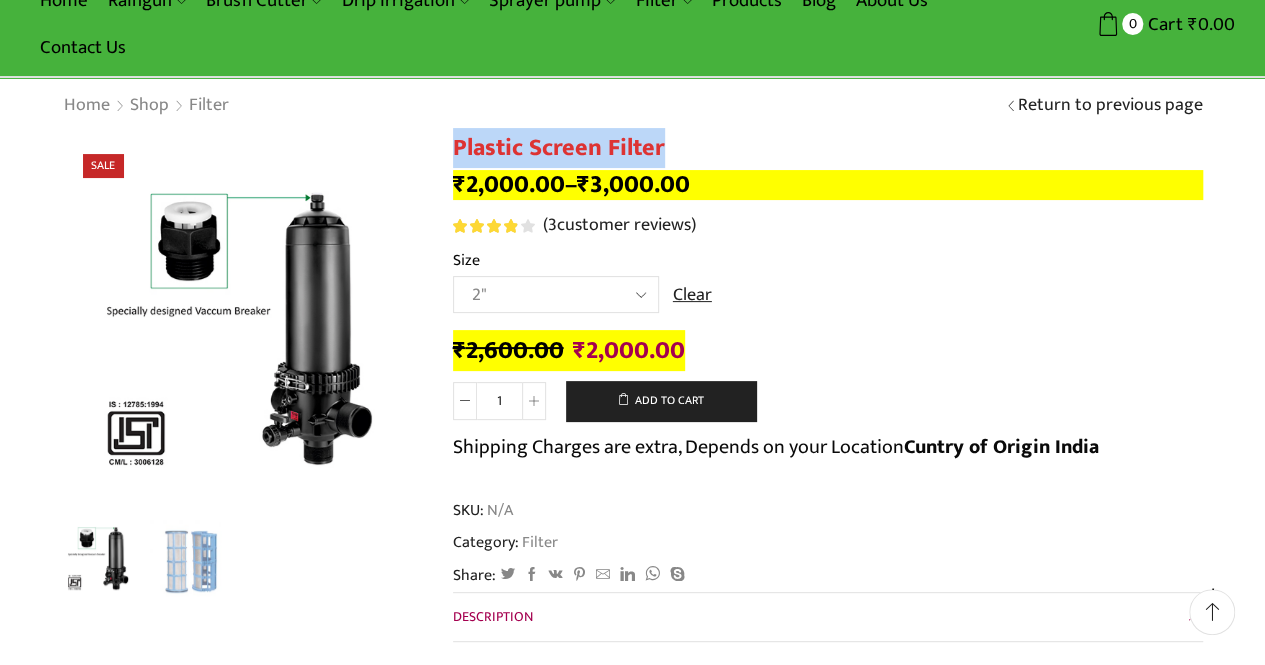 click on "Choose an option 2" 2.5" 3" 40M Cube 3" 50M Cube" 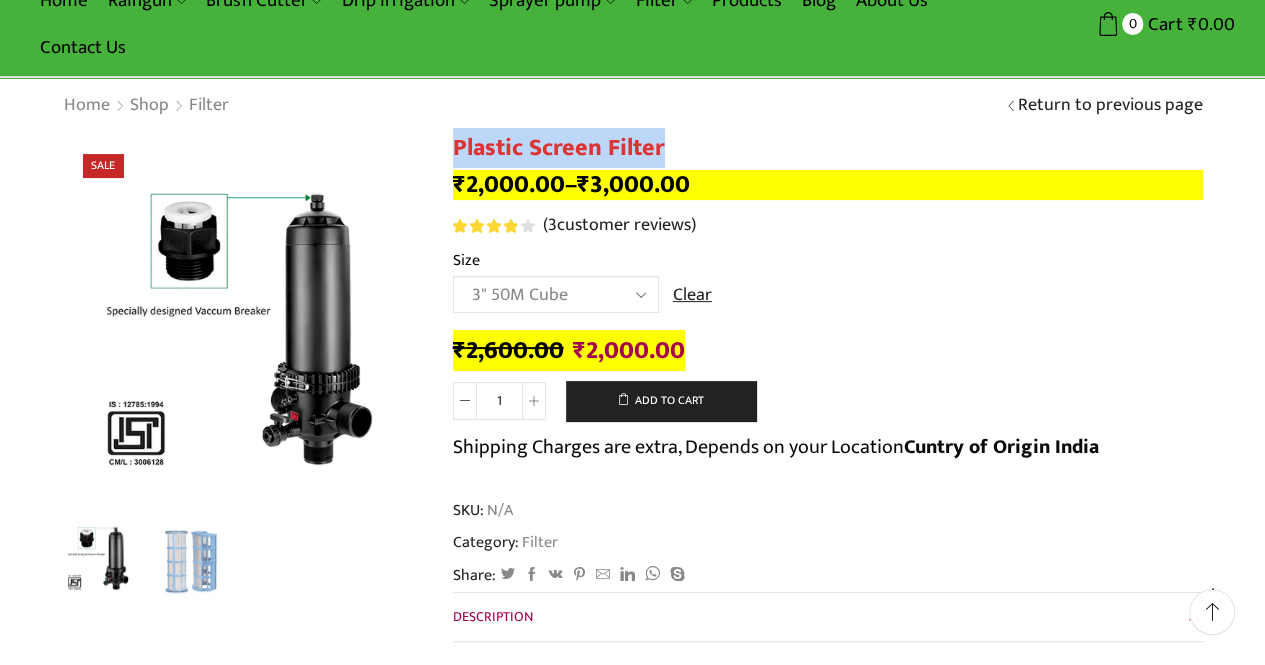 click on "Choose an option 2" 2.5" 3" 40M Cube 3" 50M Cube" 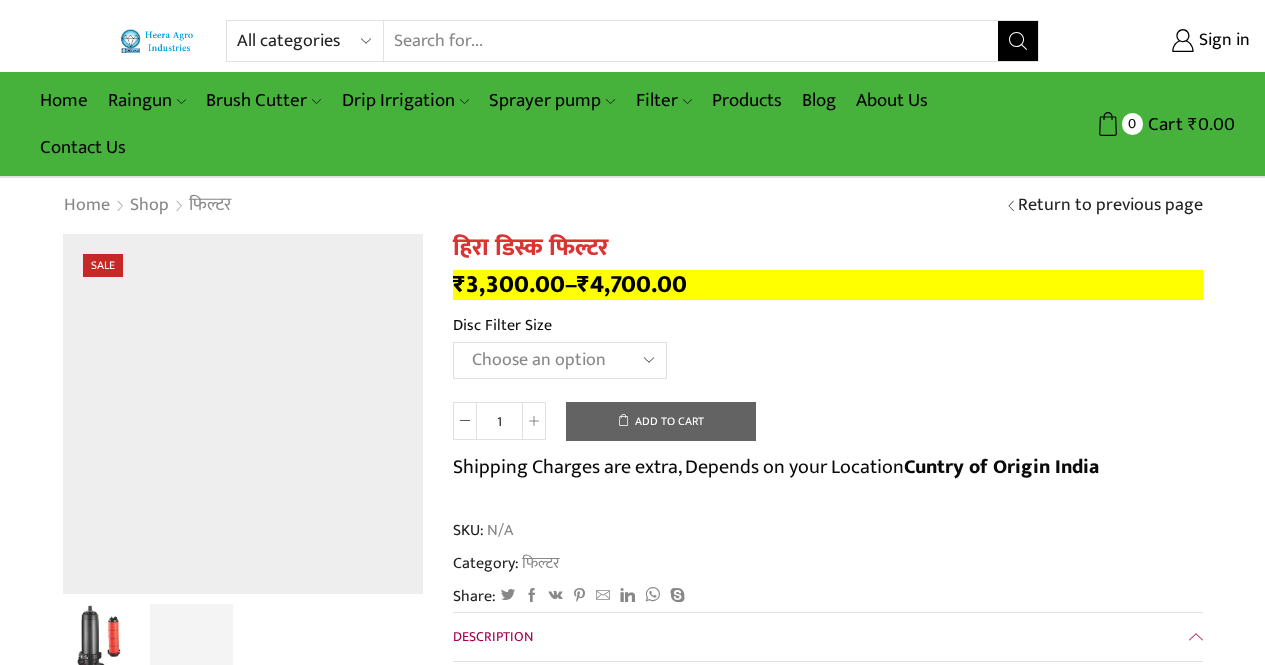 scroll, scrollTop: 0, scrollLeft: 0, axis: both 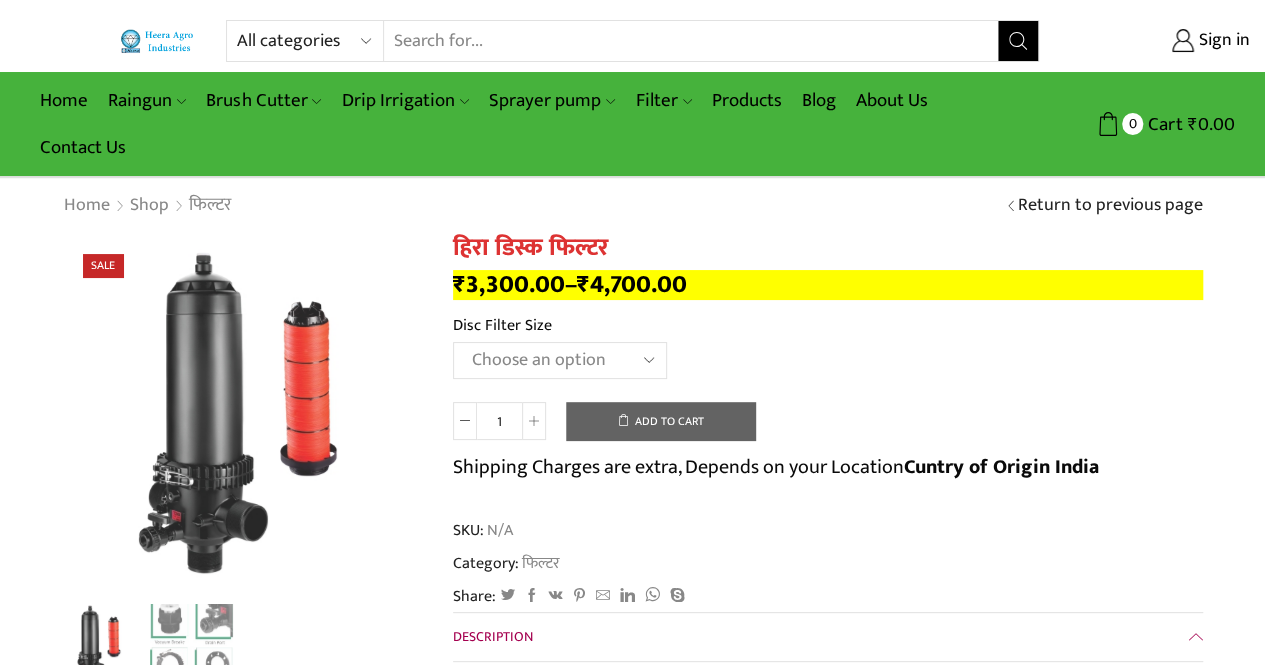 click on "Choose an option 2" Disc Filter 2.5" Disc Filter 3" Disc Filter 40m3 3" Disc Filter 50m3" 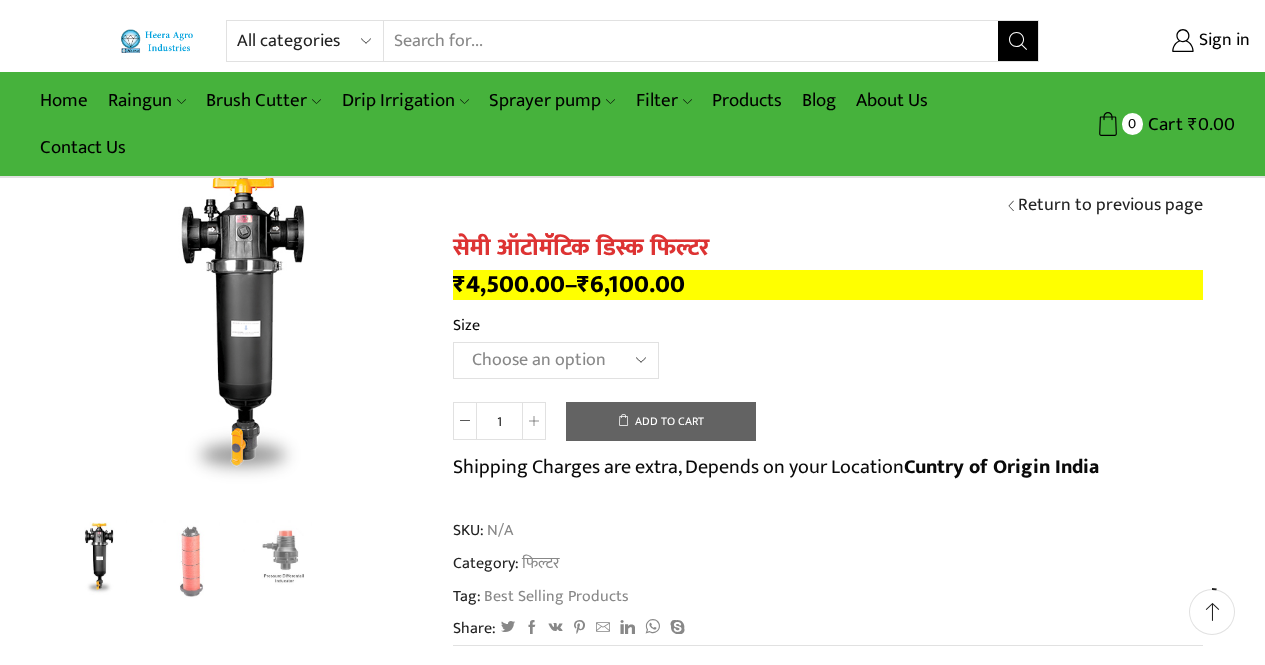 scroll, scrollTop: 100, scrollLeft: 0, axis: vertical 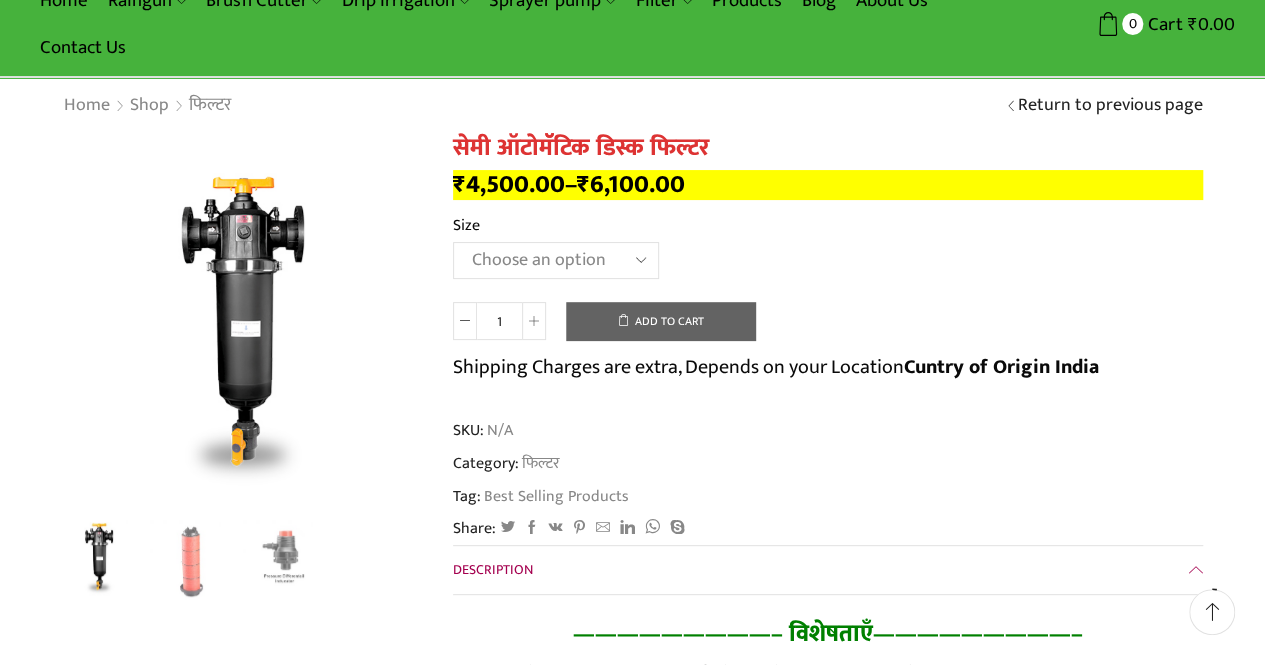 click on "Choose an option 2" 3"" 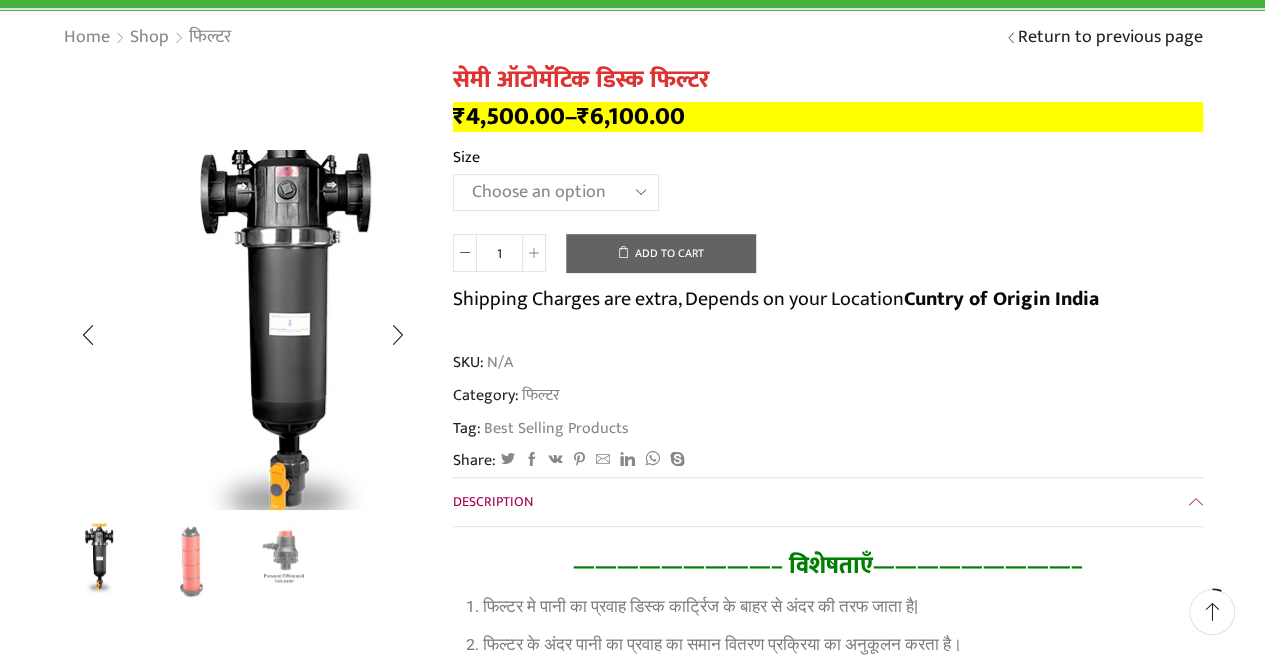 scroll, scrollTop: 200, scrollLeft: 0, axis: vertical 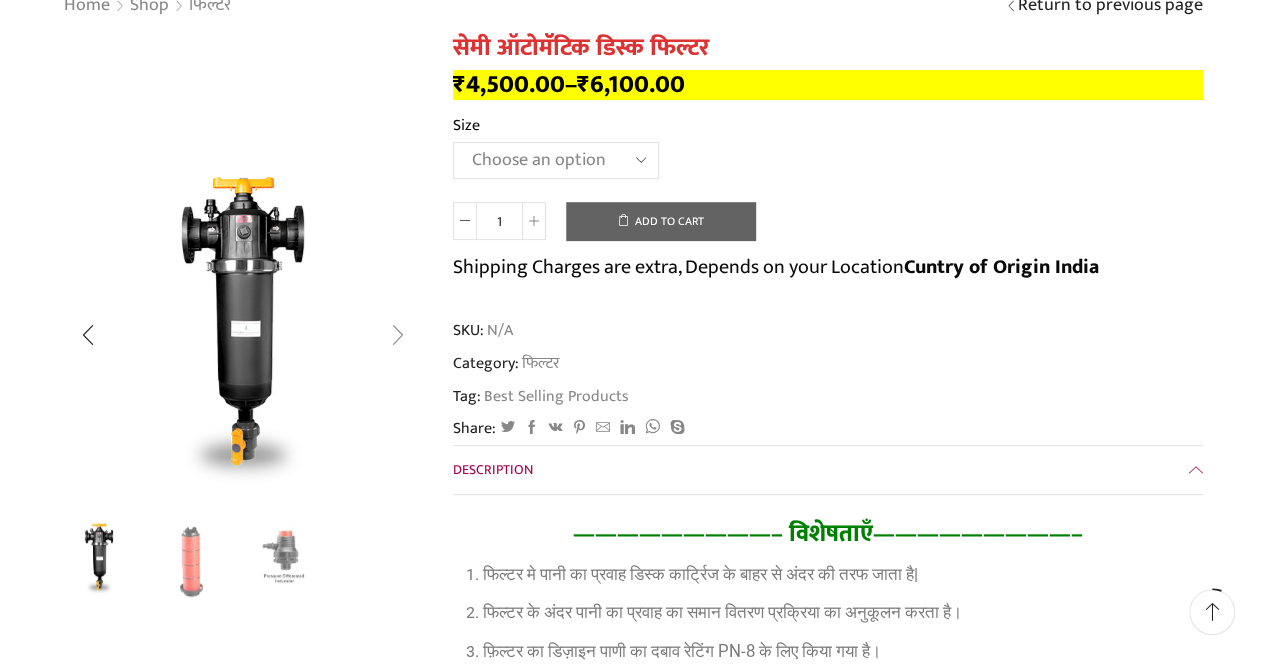 click at bounding box center (397, 335) 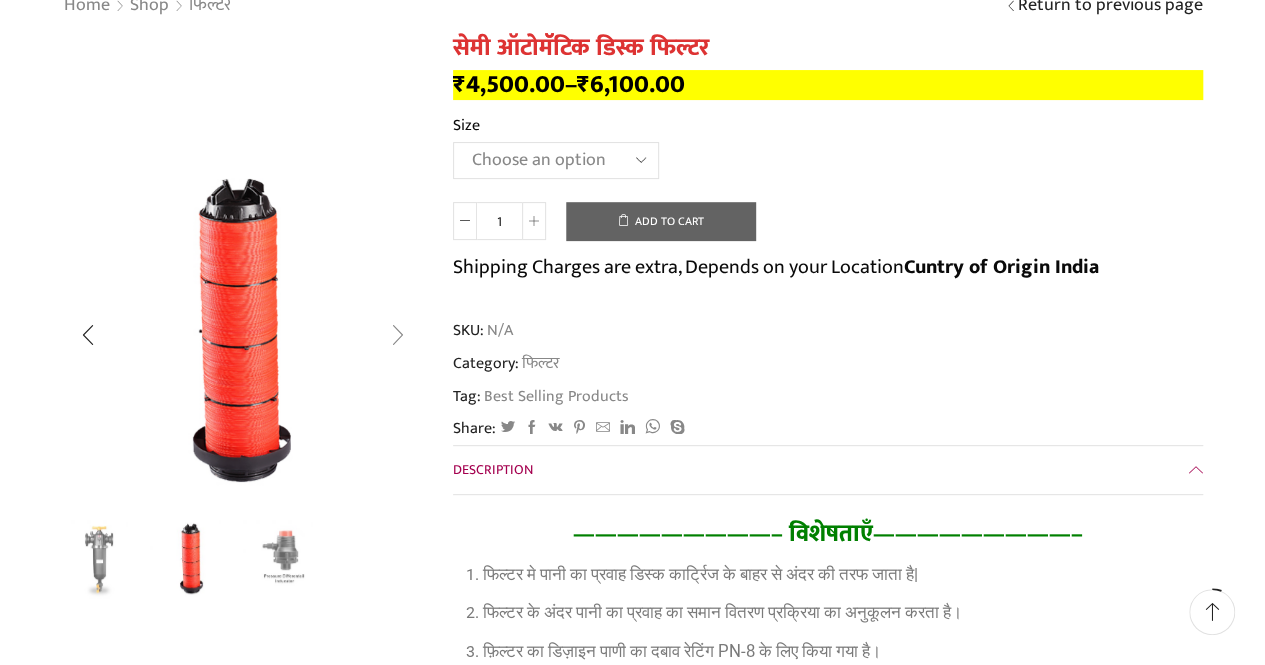 click at bounding box center (397, 335) 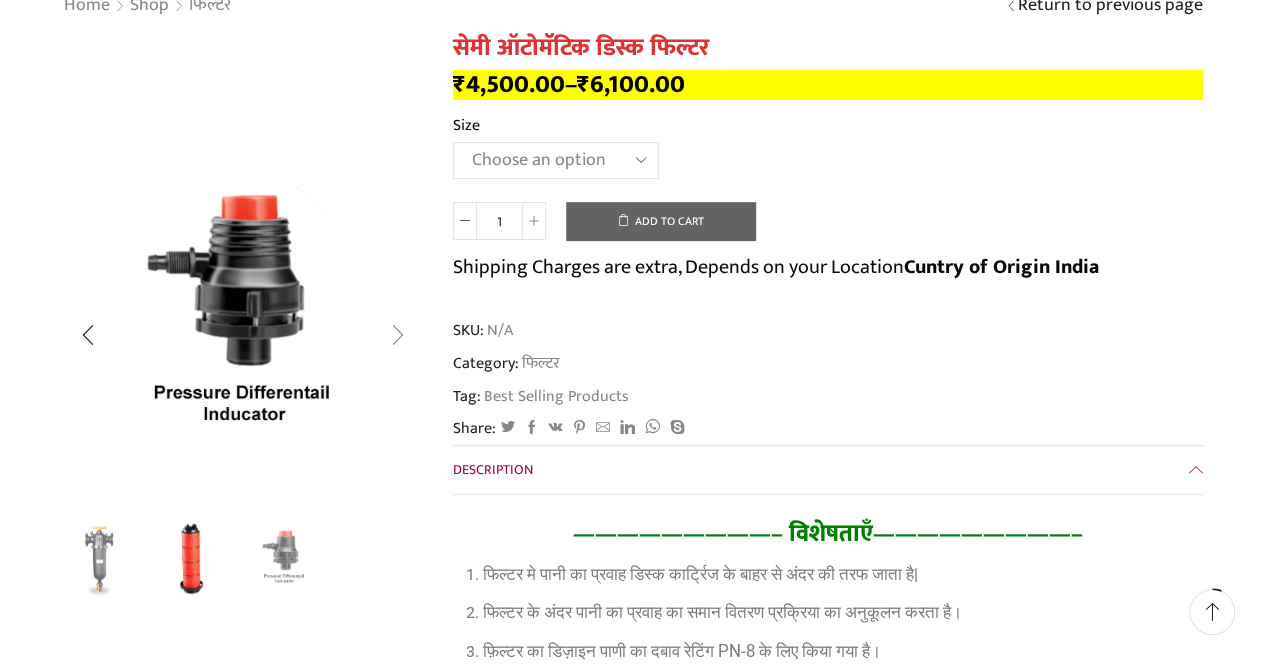 click at bounding box center (397, 335) 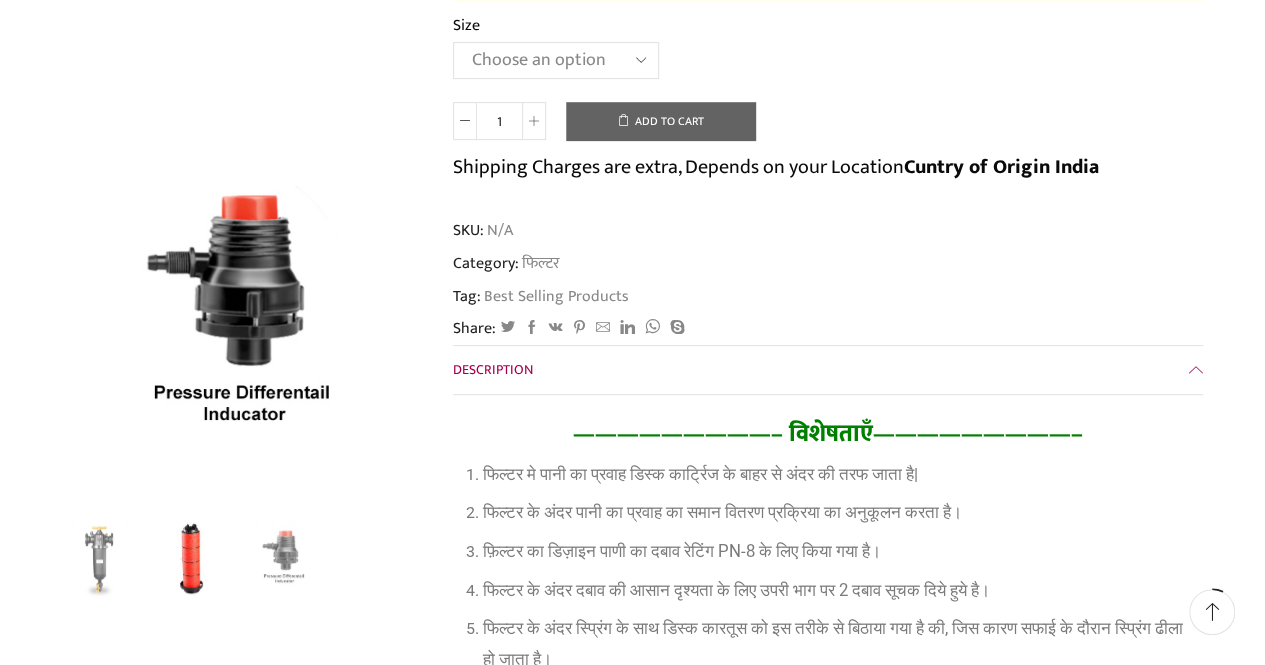 scroll, scrollTop: 0, scrollLeft: 0, axis: both 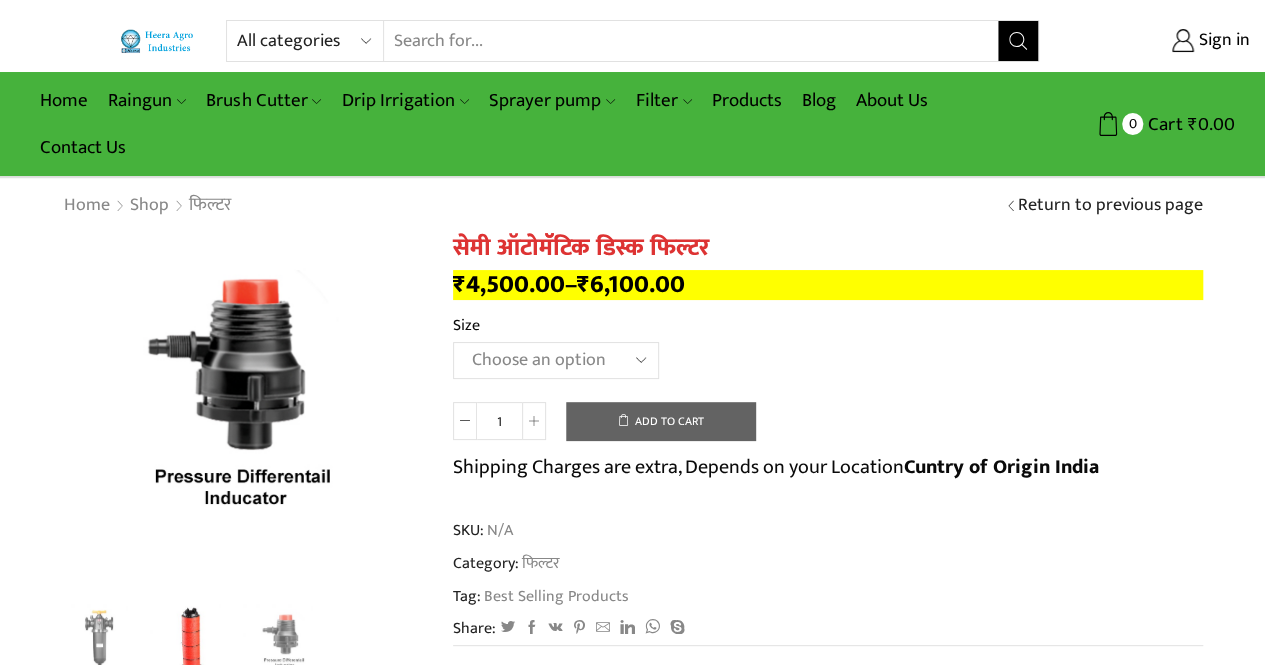 click on "Choose an option 2" 3"" 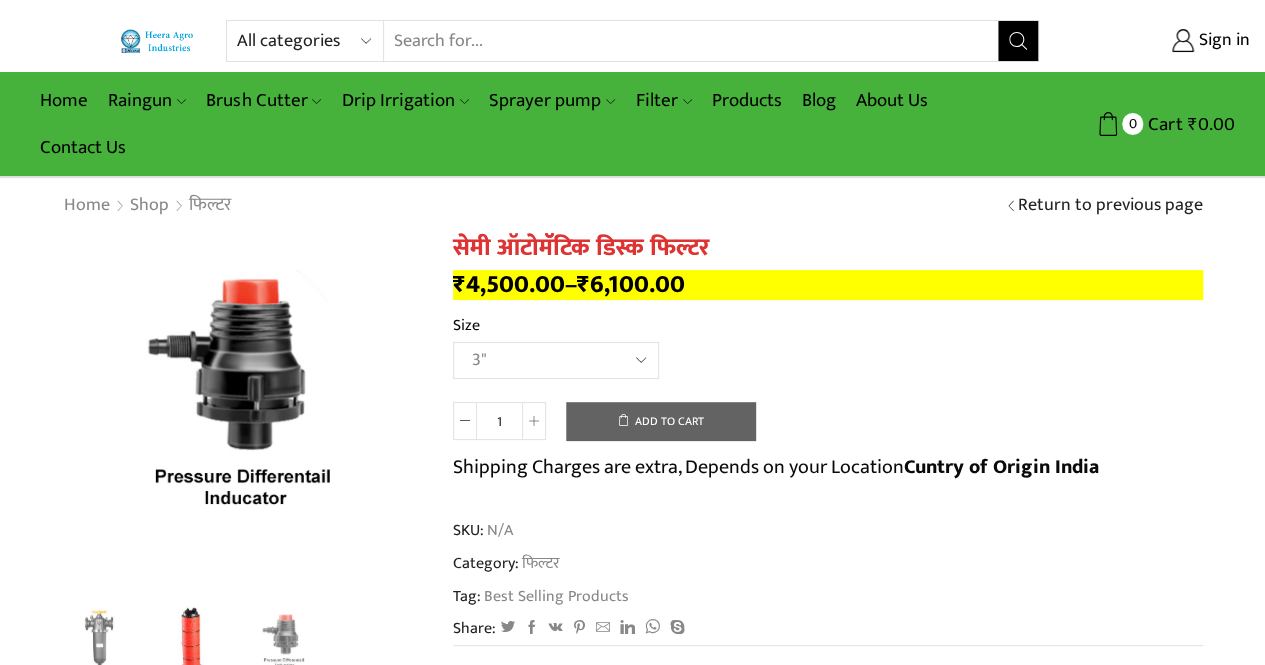 click on "Choose an option 2" 3"" 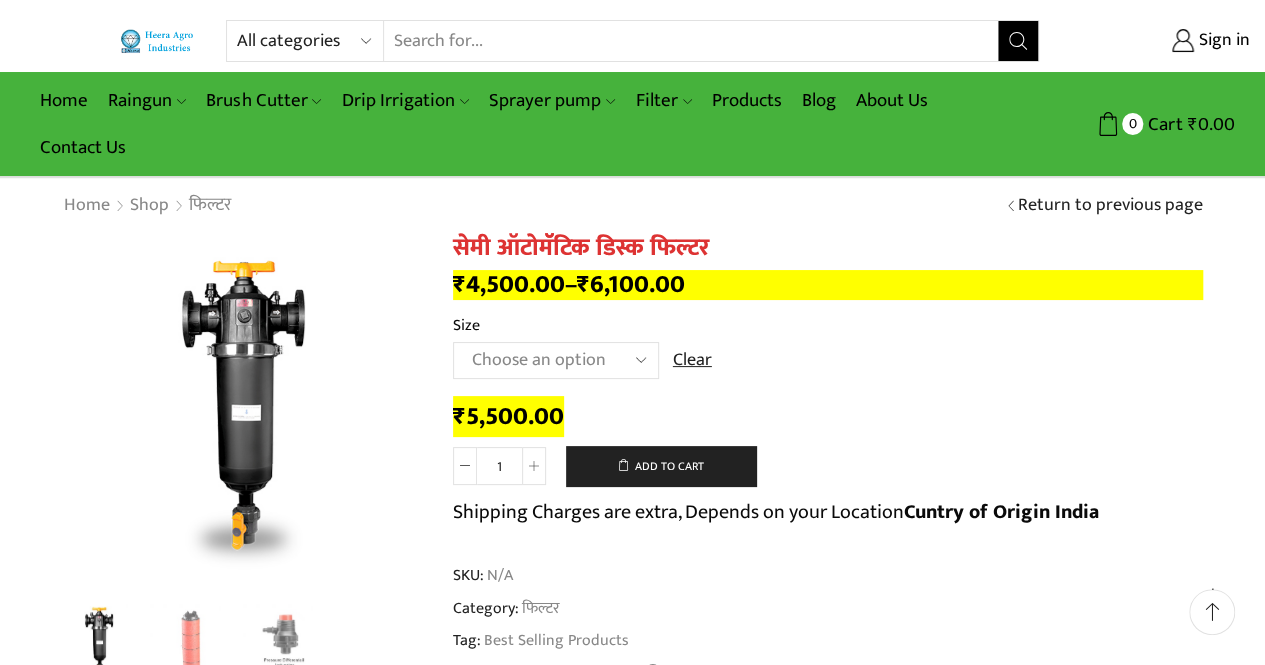 scroll, scrollTop: 100, scrollLeft: 0, axis: vertical 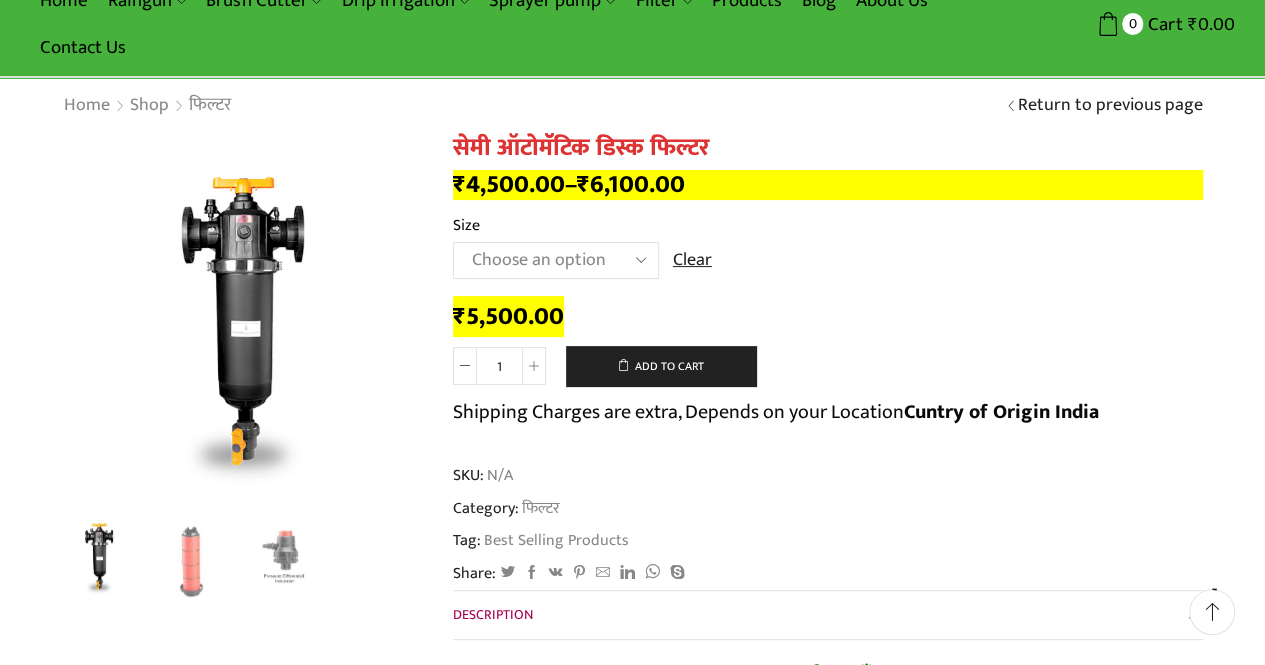 click on "Choose an option 2" 3"" 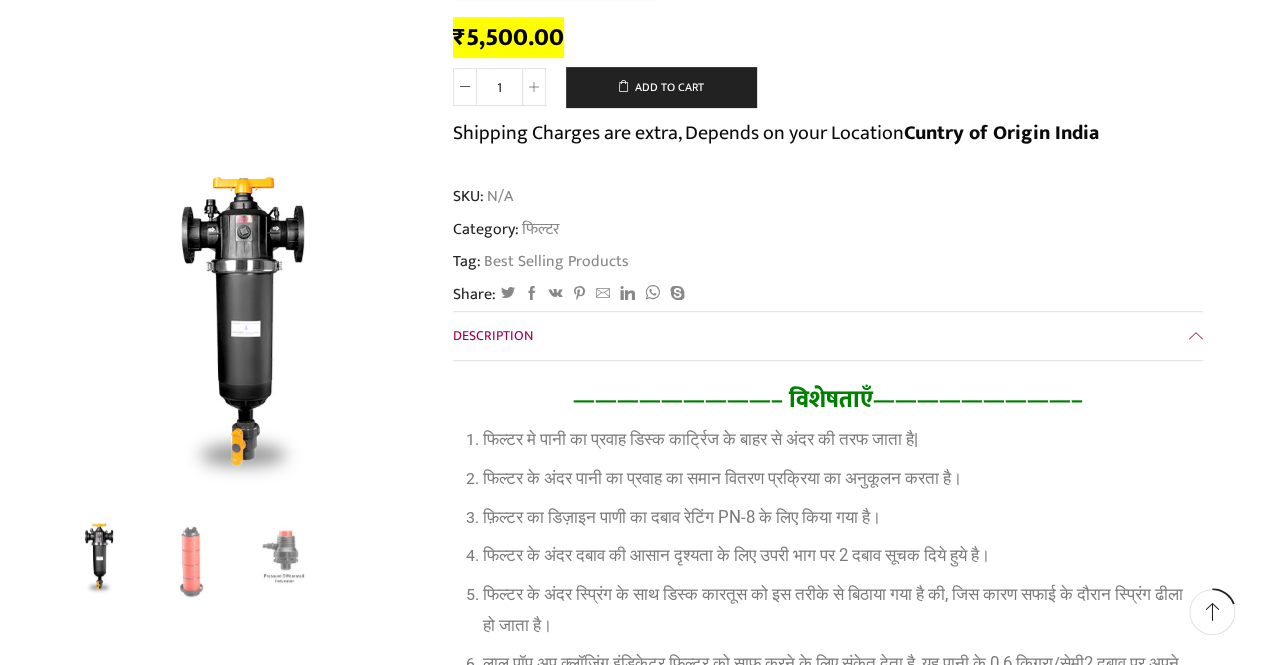 scroll, scrollTop: 200, scrollLeft: 0, axis: vertical 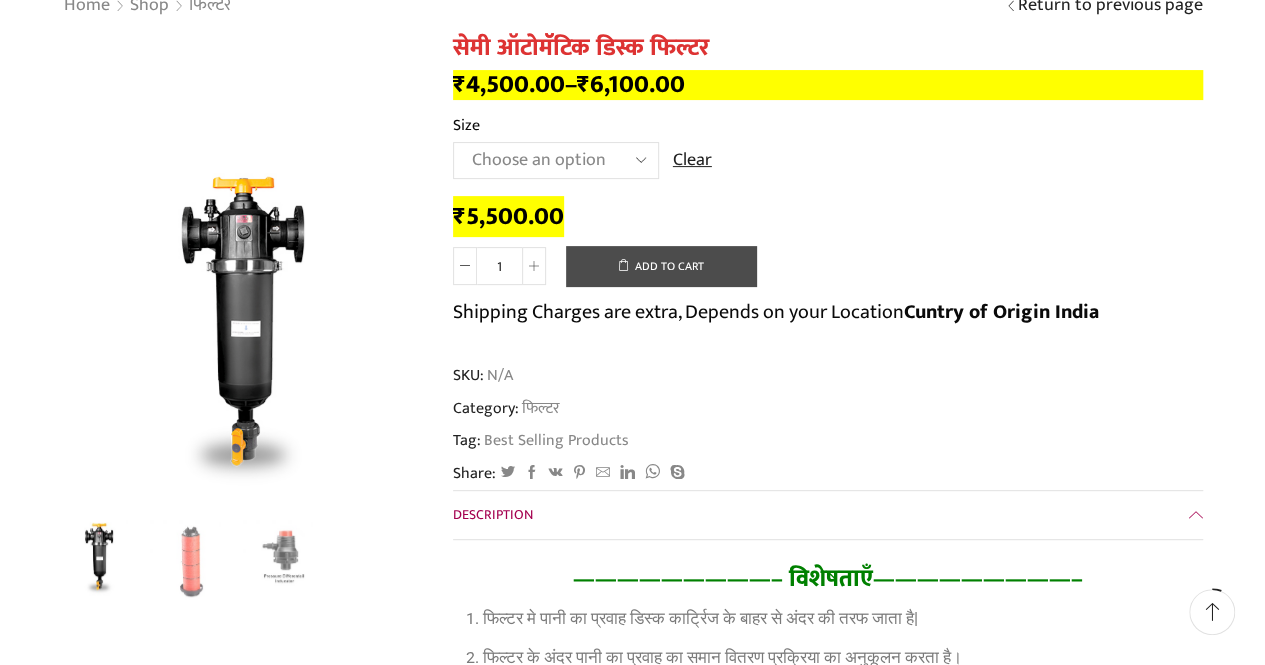 click on "Add to cart" 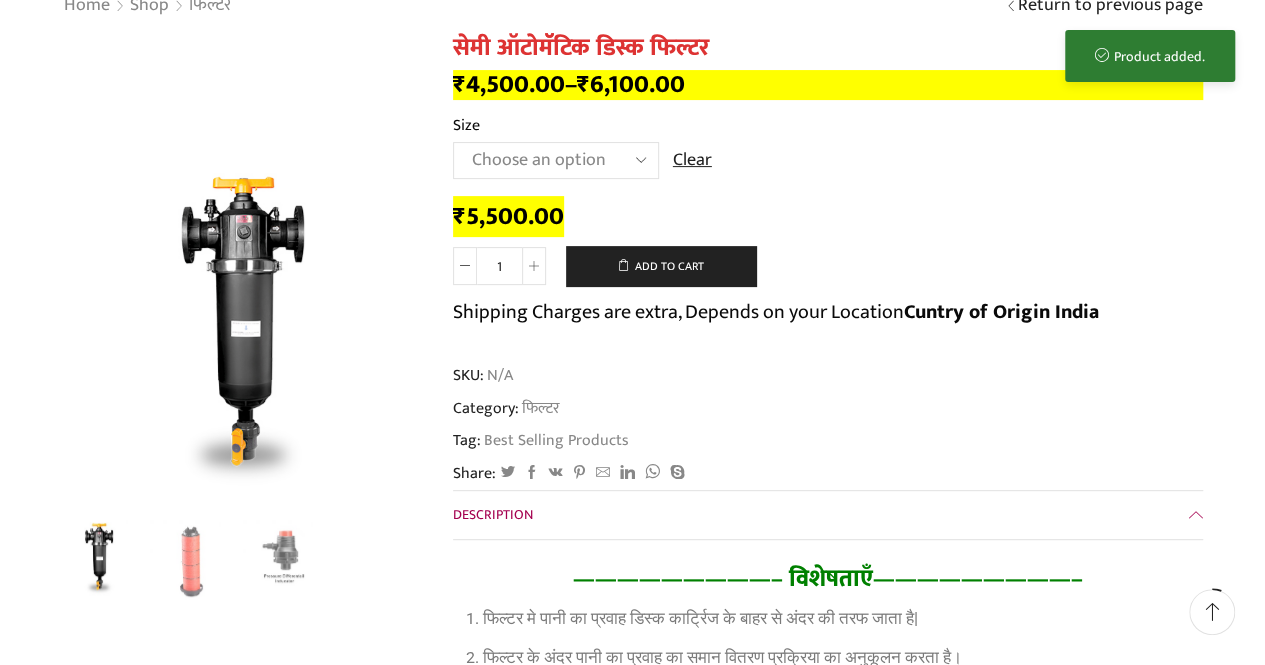 click on "Product added." at bounding box center (1150, 56) 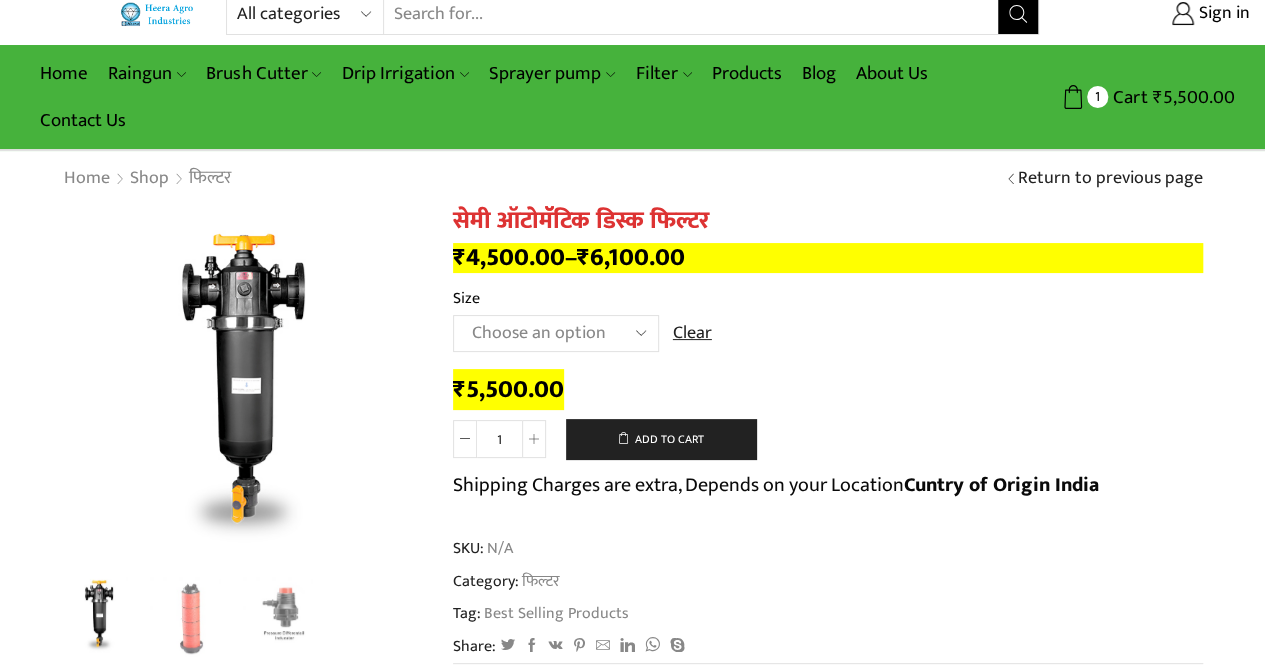 scroll, scrollTop: 0, scrollLeft: 0, axis: both 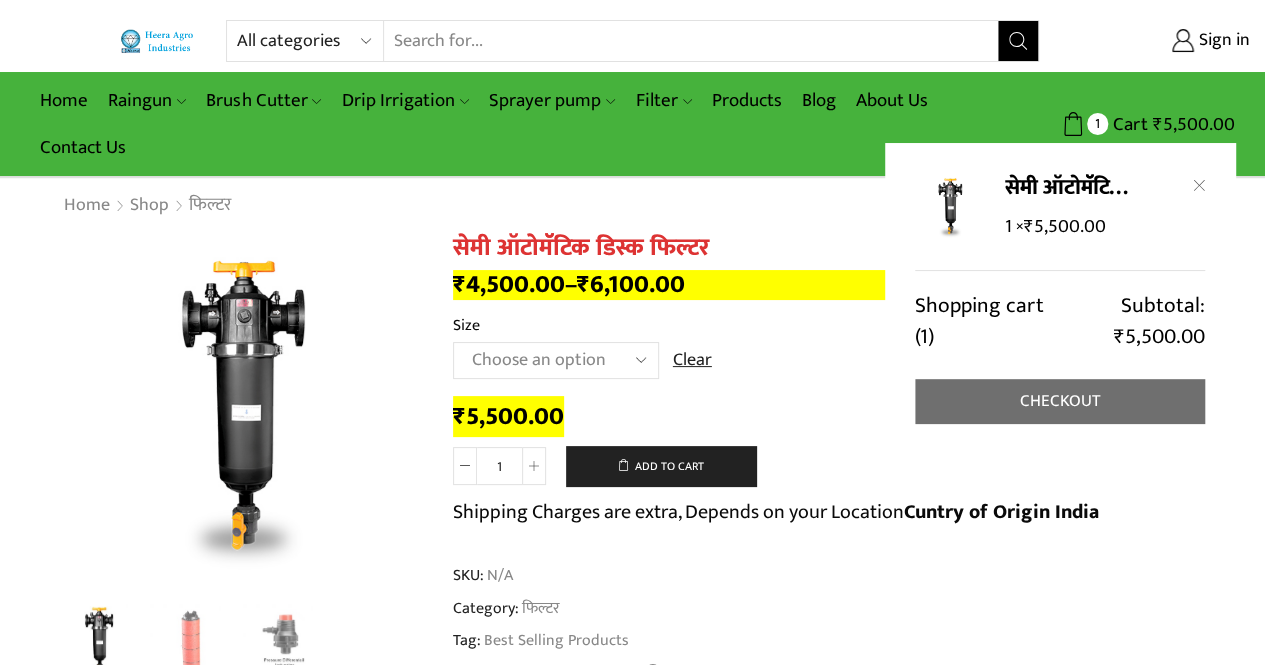 click on "Checkout" at bounding box center (1060, 401) 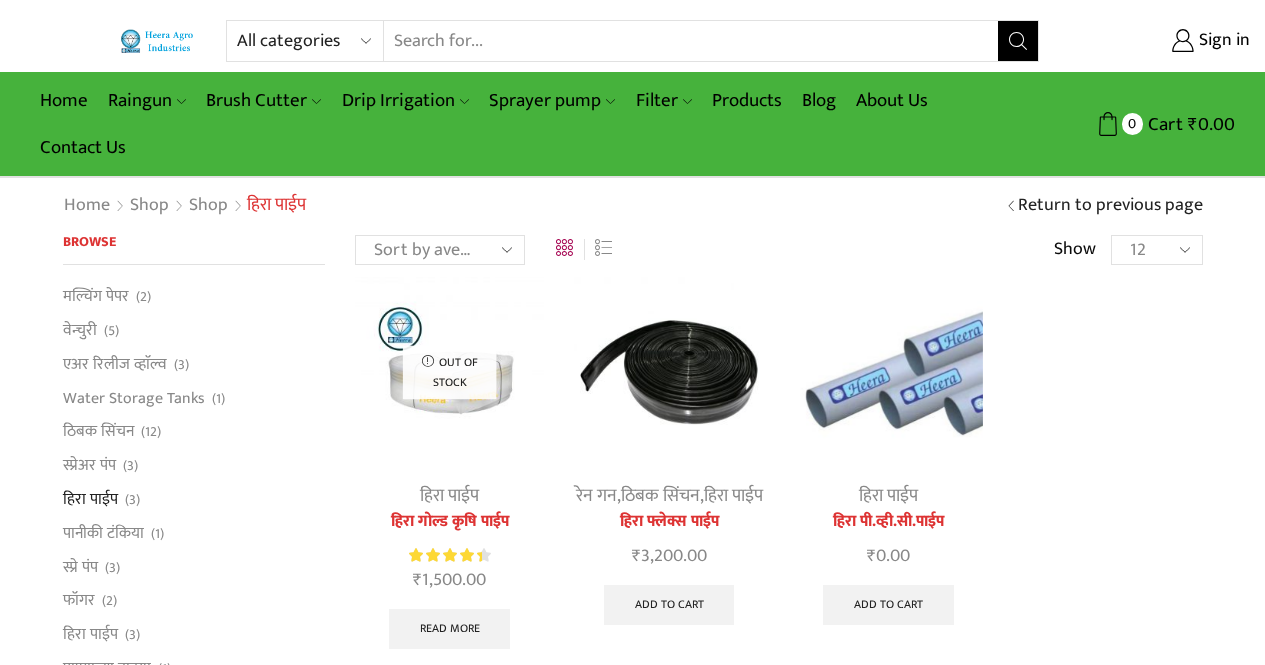 scroll, scrollTop: 0, scrollLeft: 0, axis: both 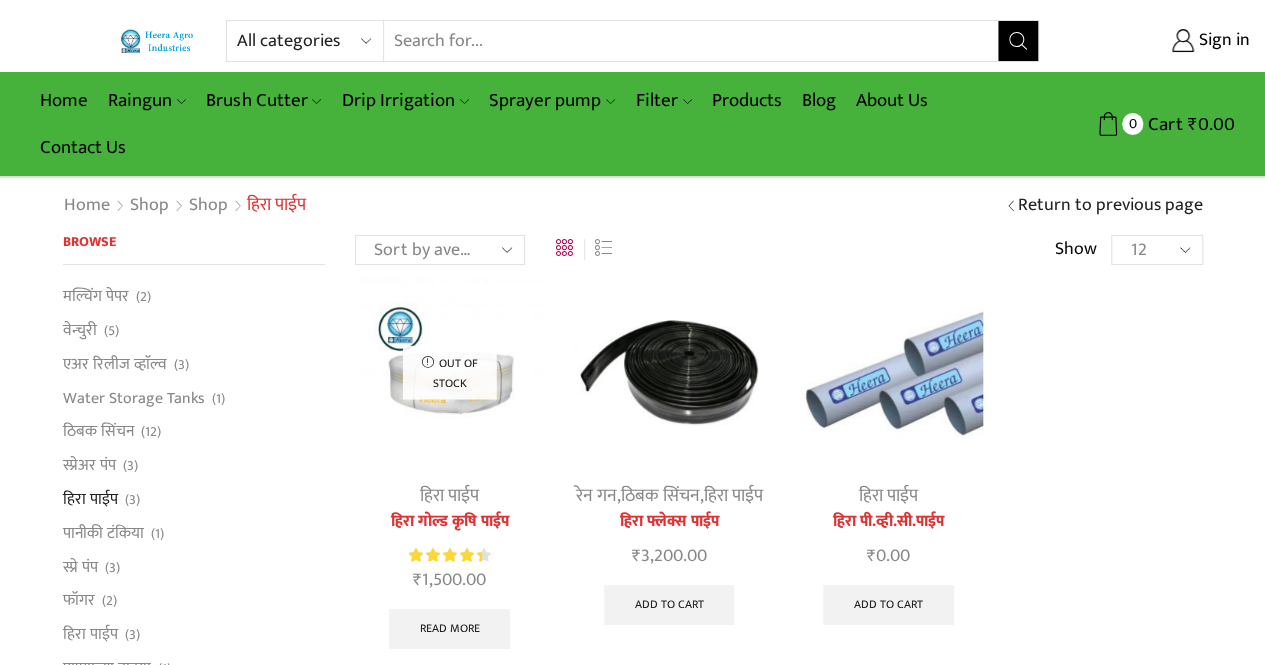 click at bounding box center [888, 371] 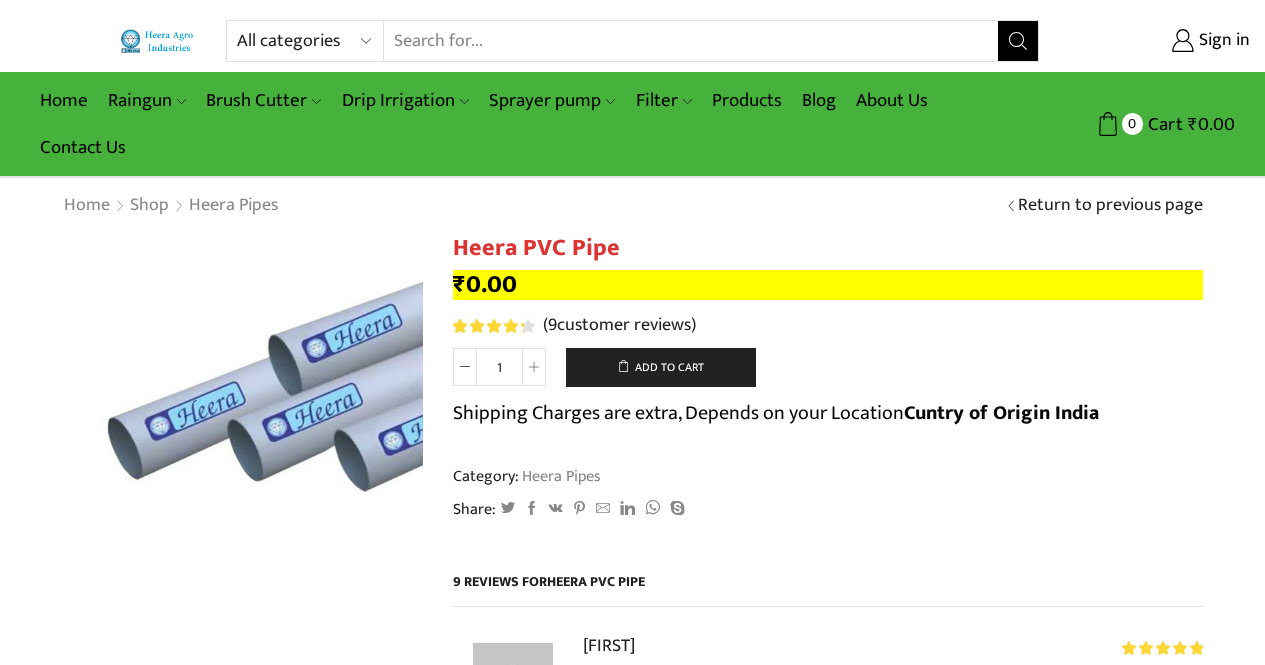 scroll, scrollTop: 0, scrollLeft: 0, axis: both 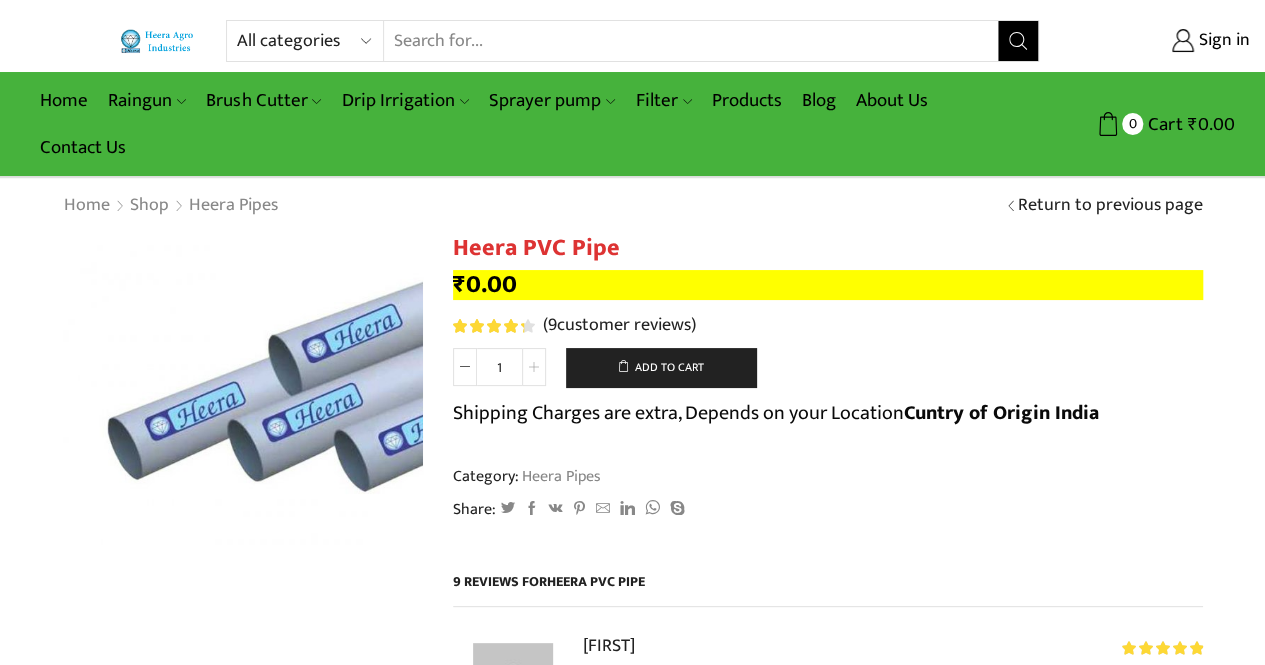 click on "1" at bounding box center (499, 367) 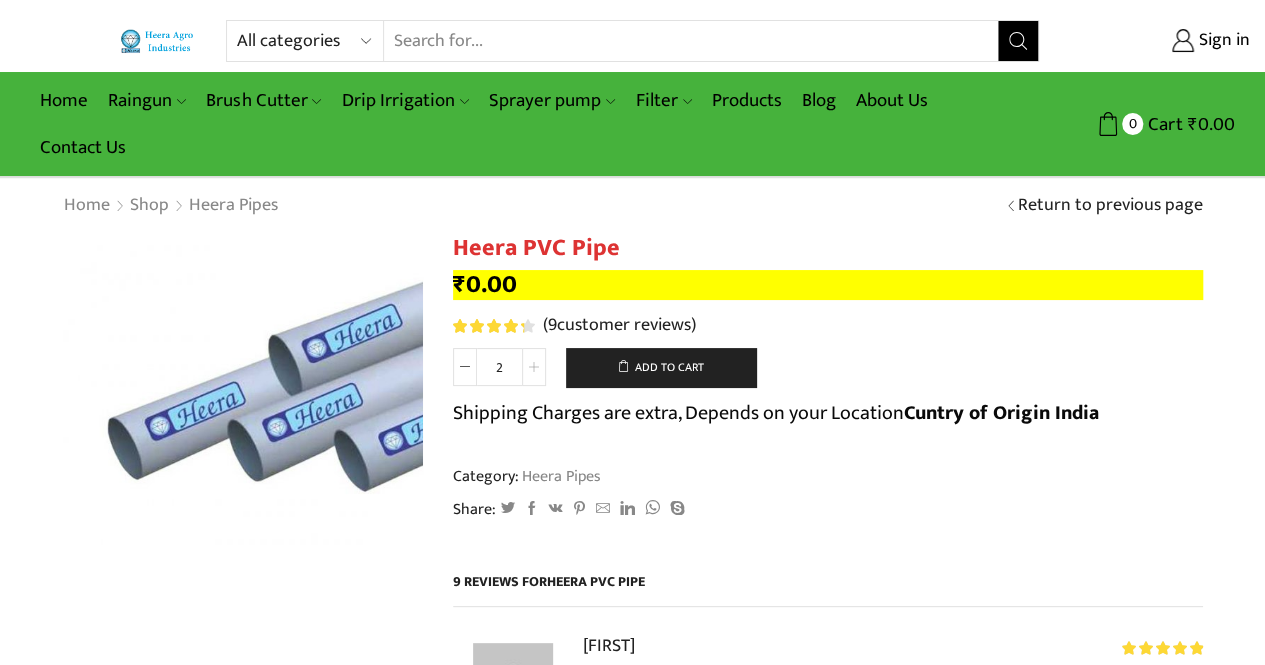 click at bounding box center [534, 367] 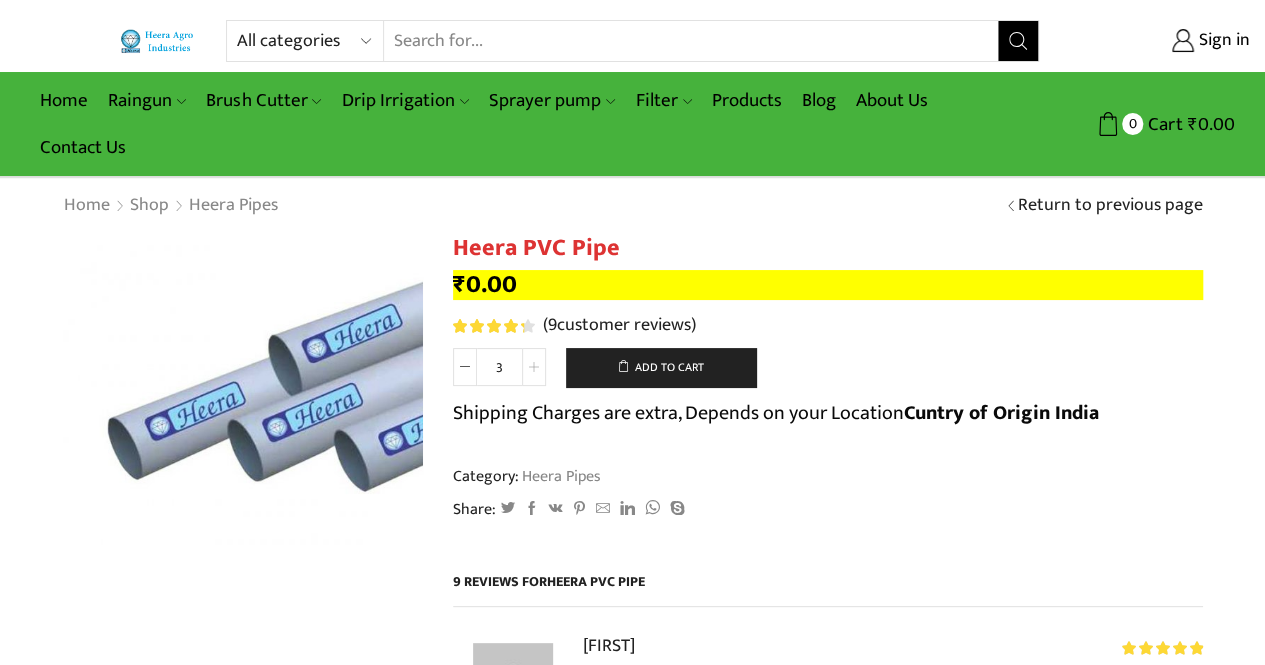 click at bounding box center [534, 367] 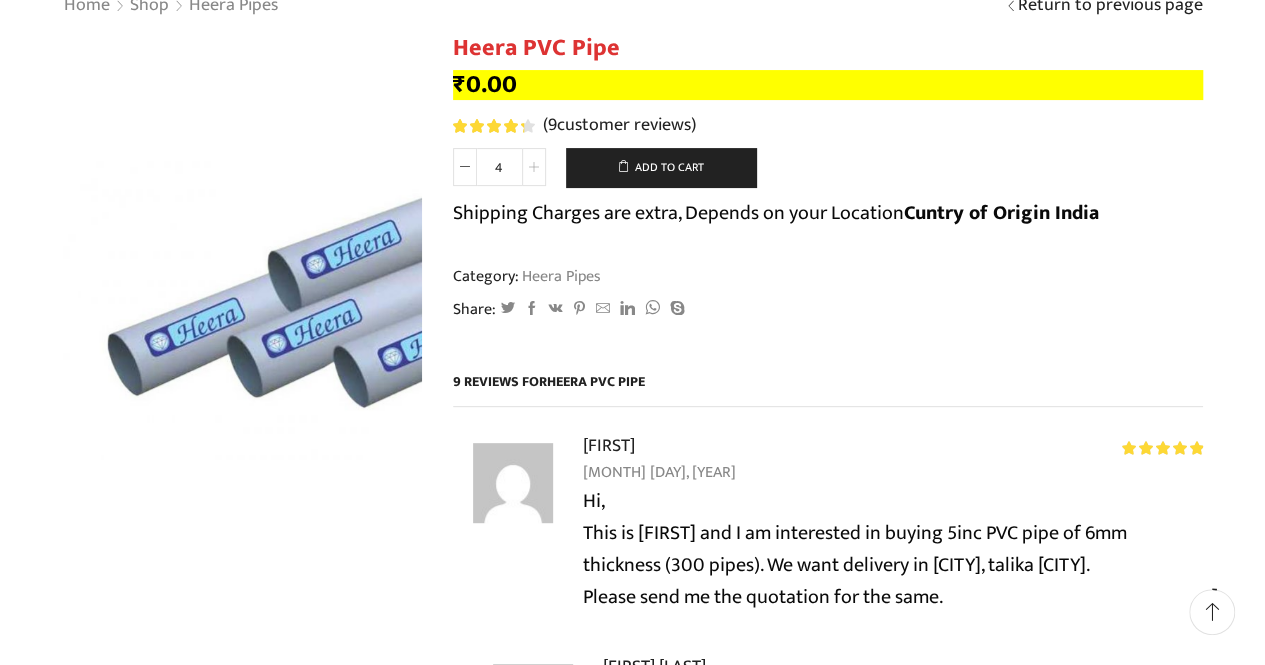 scroll, scrollTop: 300, scrollLeft: 0, axis: vertical 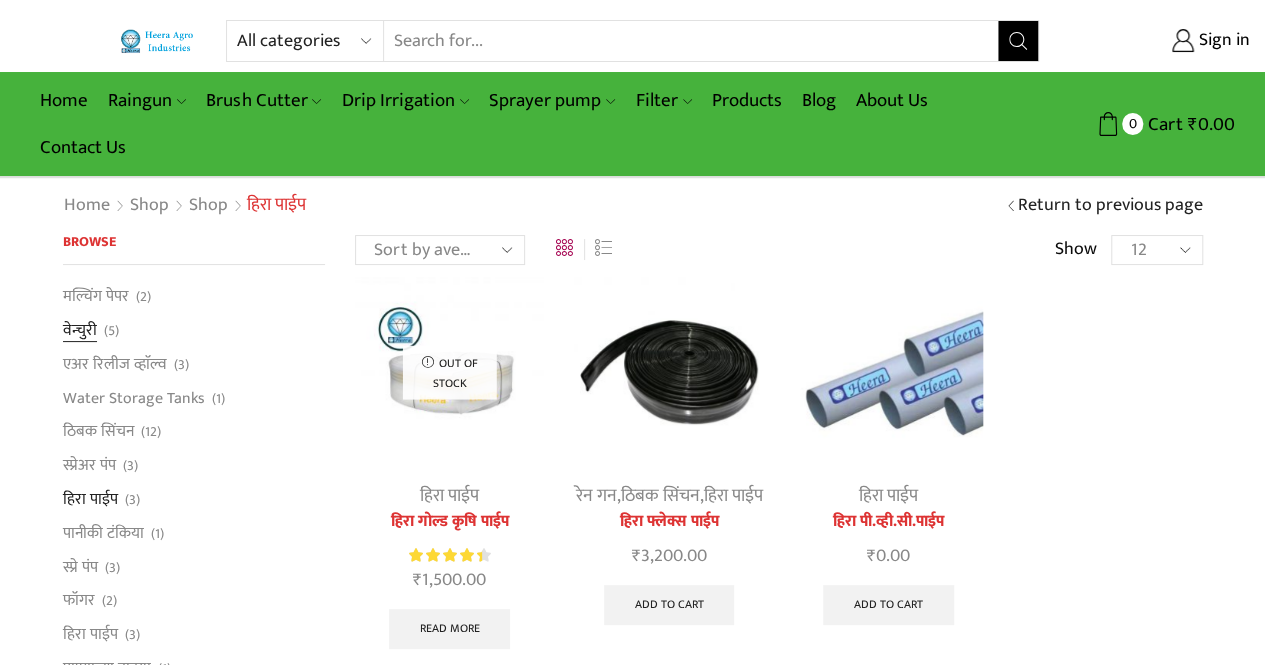 click on "वेन्चुरी" at bounding box center [80, 331] 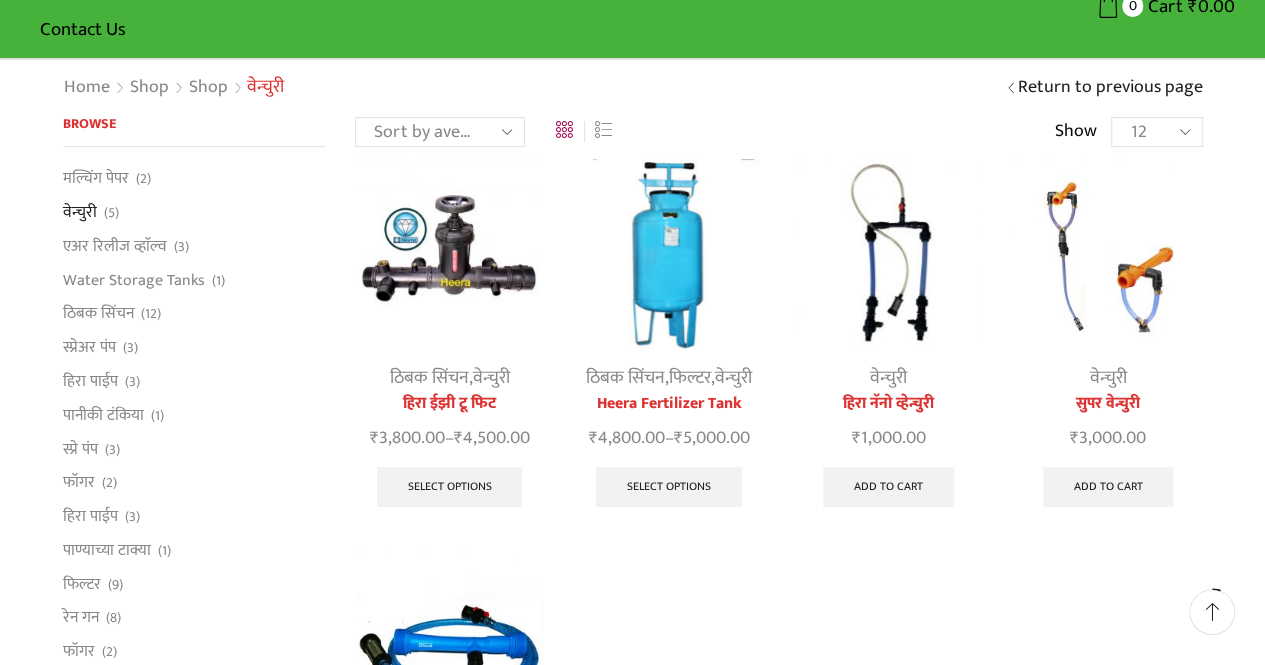scroll, scrollTop: 100, scrollLeft: 0, axis: vertical 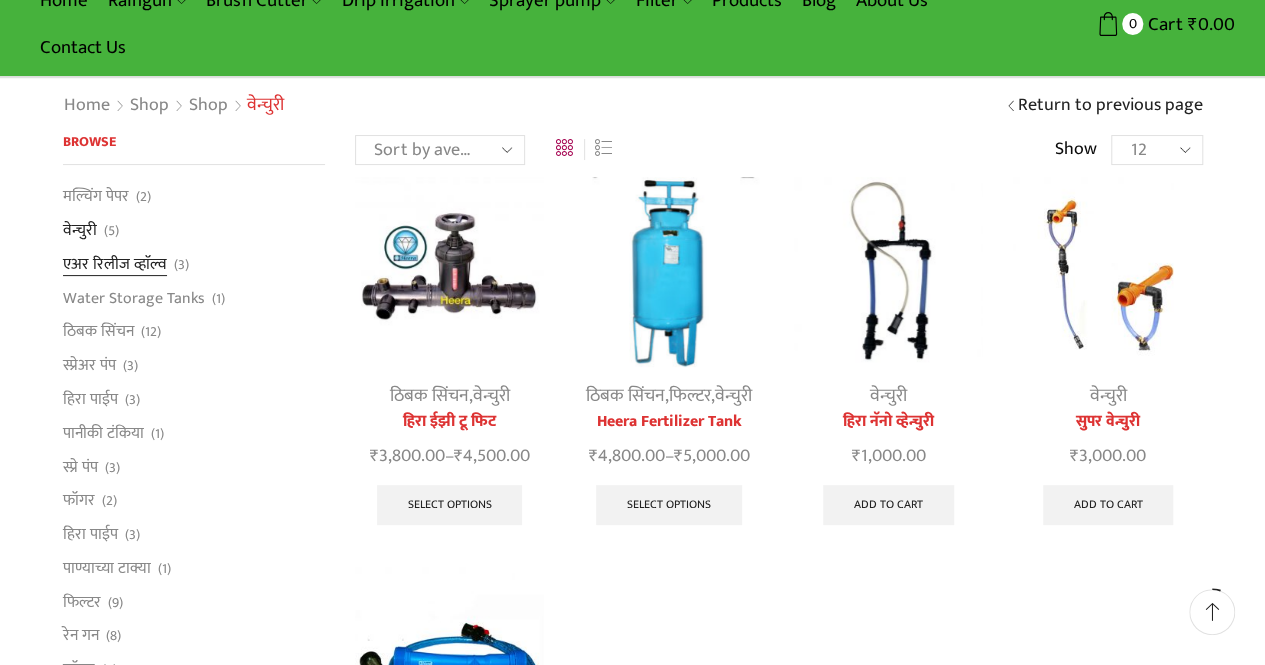 click on "एअर रिलीज व्हाॅल्व" at bounding box center (115, 264) 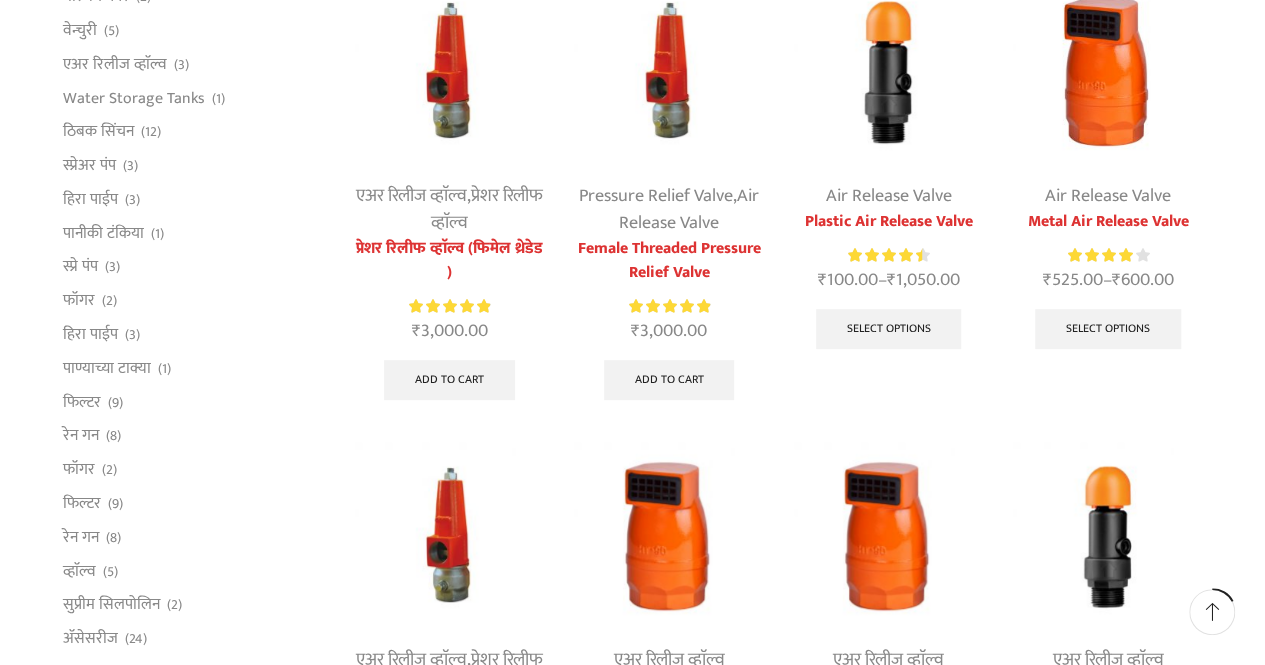 scroll, scrollTop: 200, scrollLeft: 0, axis: vertical 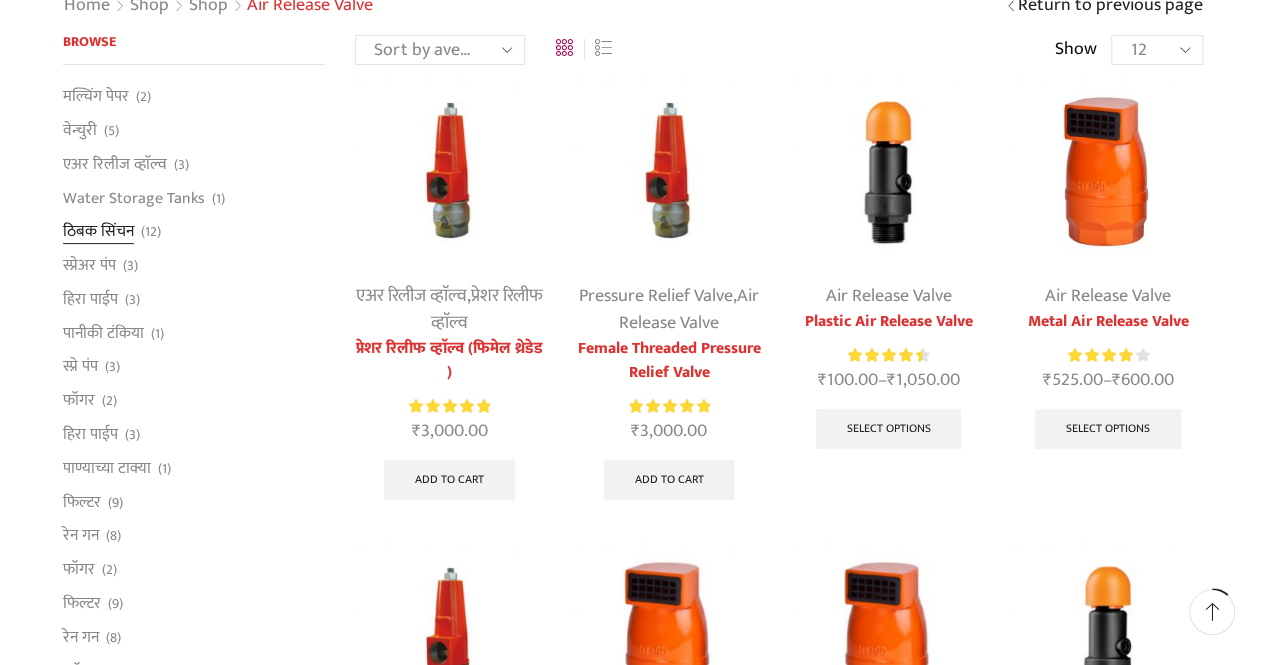 click on "ठिबक सिंचन" at bounding box center [98, 232] 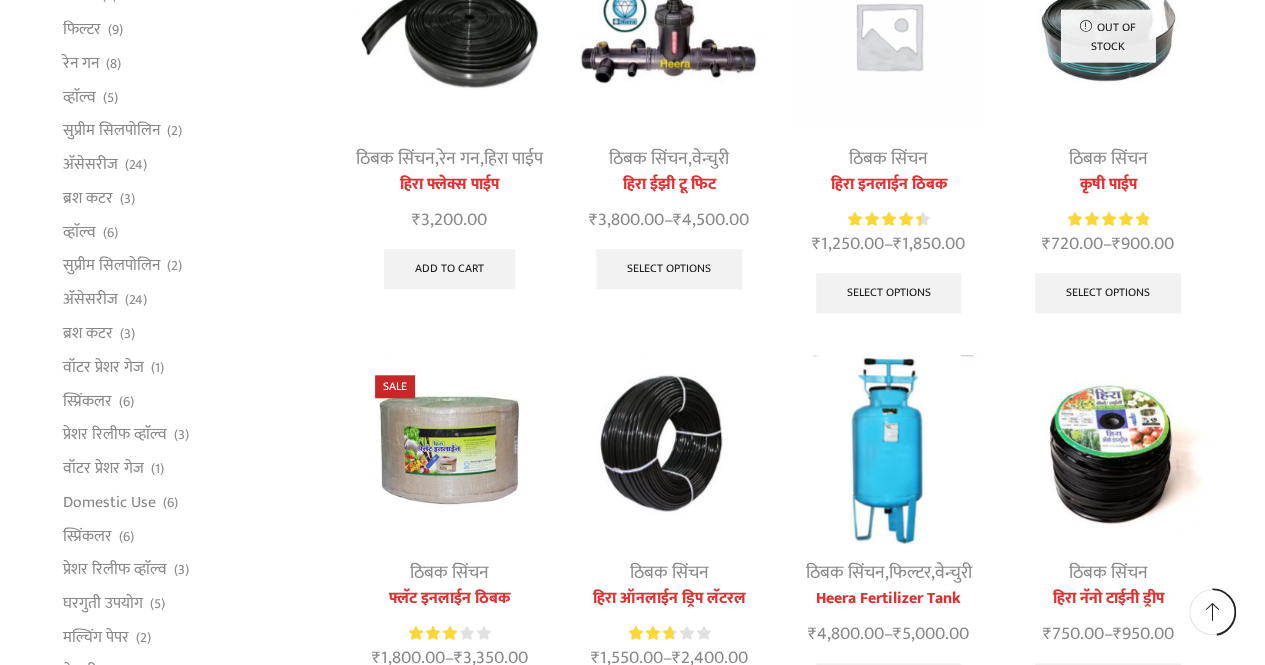 scroll, scrollTop: 800, scrollLeft: 0, axis: vertical 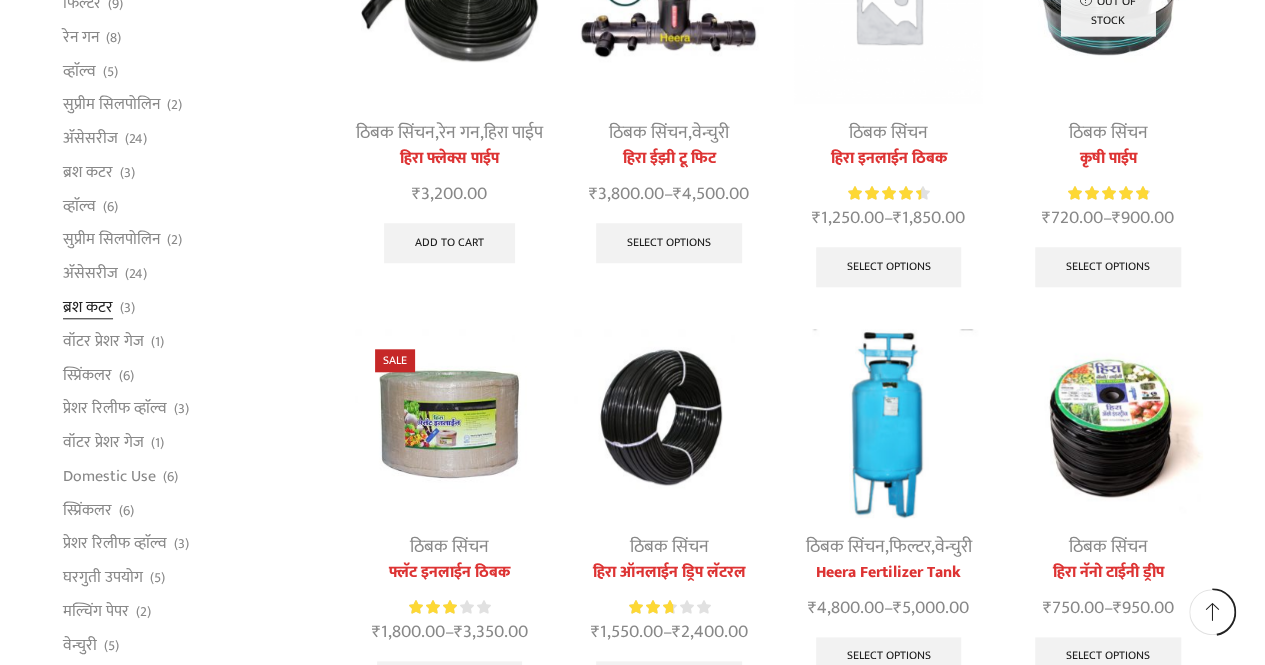 click on "ब्रश कटर" at bounding box center [88, 307] 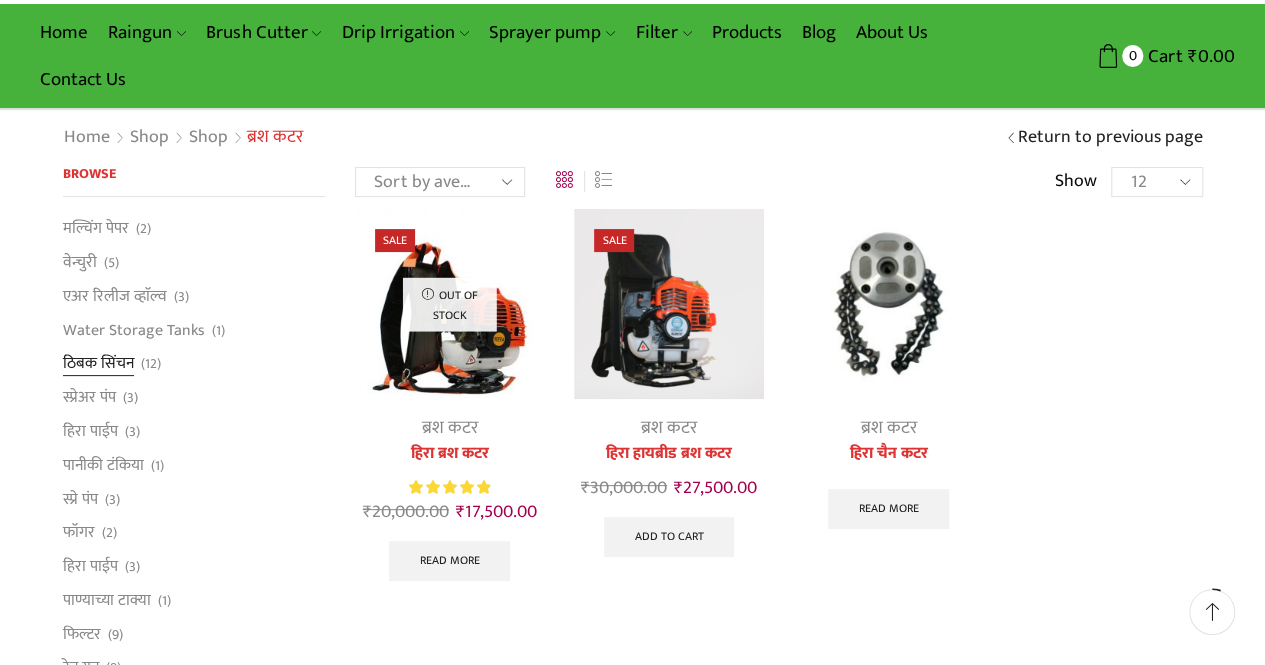 scroll, scrollTop: 100, scrollLeft: 0, axis: vertical 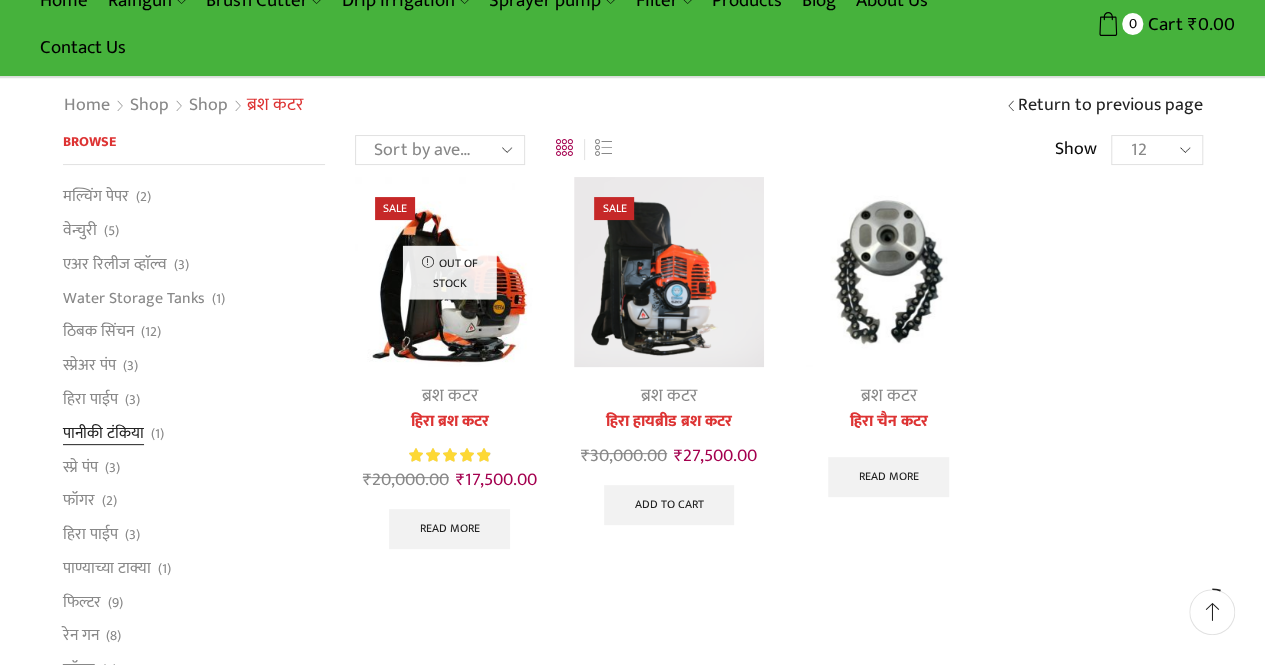 click on "पानीकी टंकिया" at bounding box center [103, 433] 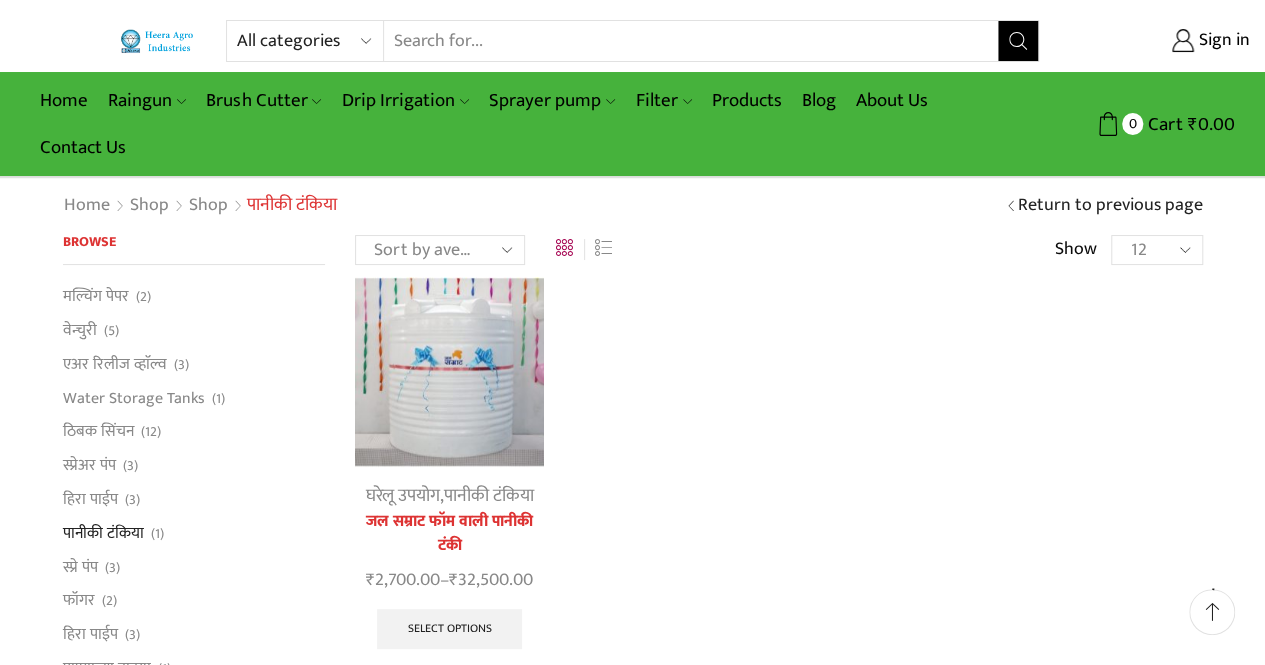 scroll, scrollTop: 200, scrollLeft: 0, axis: vertical 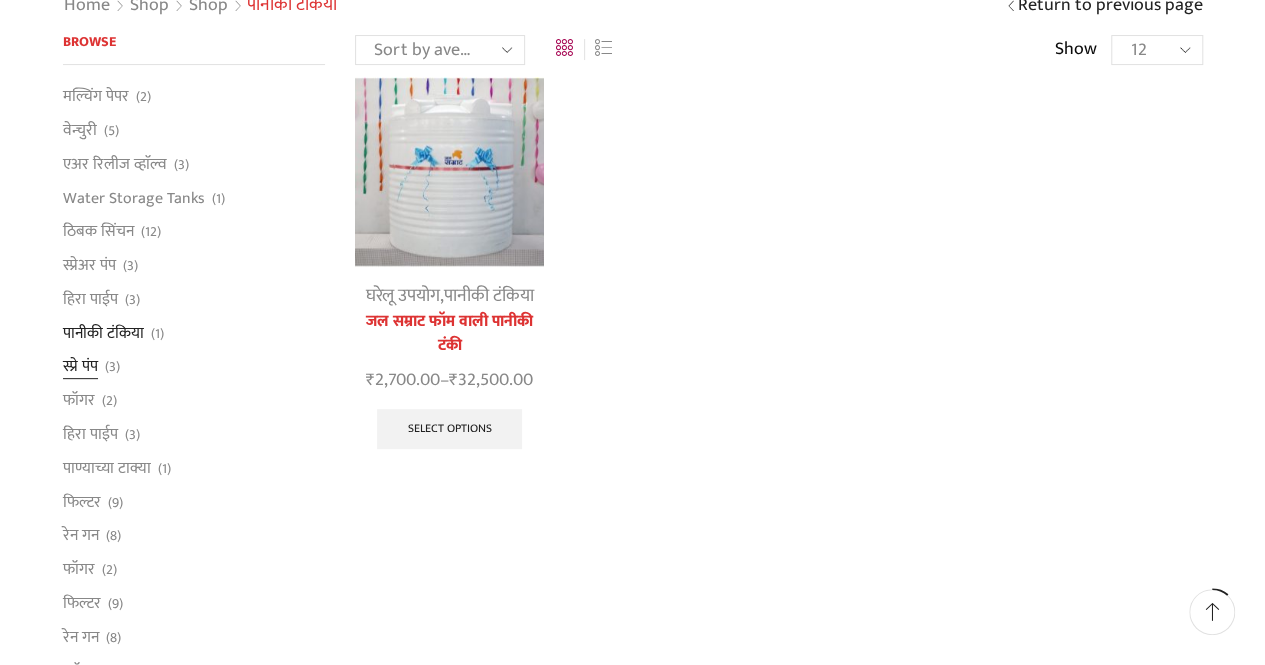 click on "स्प्रे पंप" at bounding box center (80, 367) 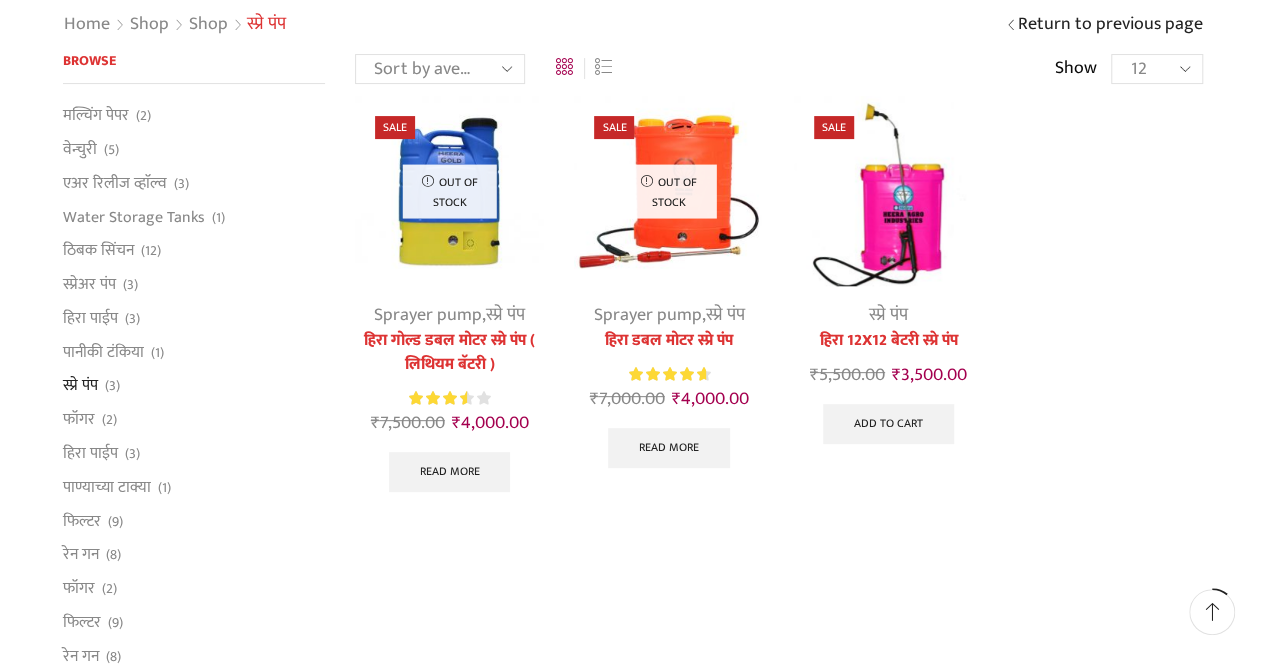 scroll, scrollTop: 200, scrollLeft: 0, axis: vertical 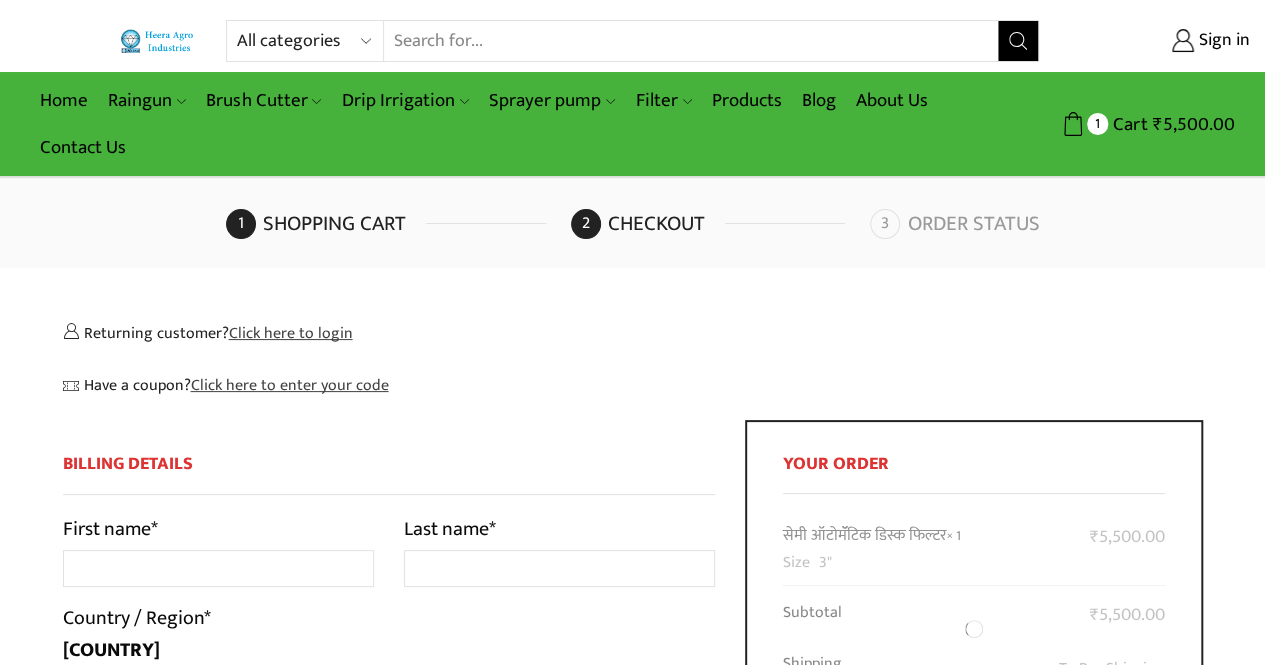 click on "Returning customer?  Click here to login" at bounding box center [633, 332] 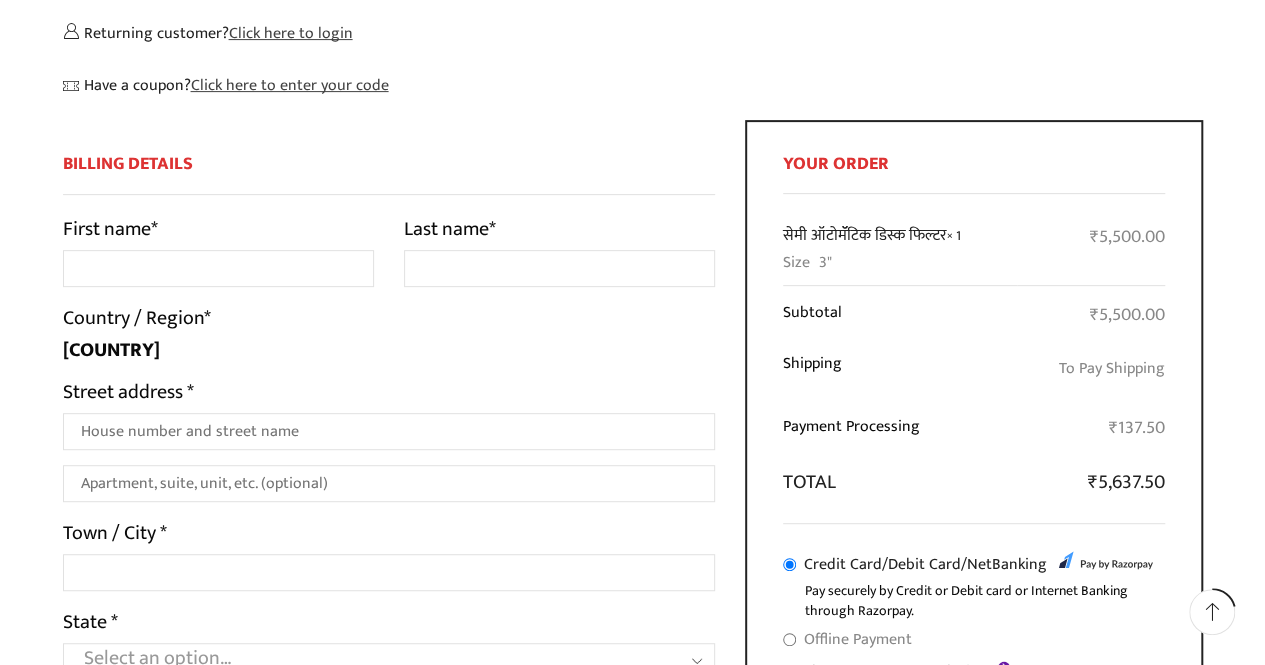 scroll, scrollTop: 600, scrollLeft: 0, axis: vertical 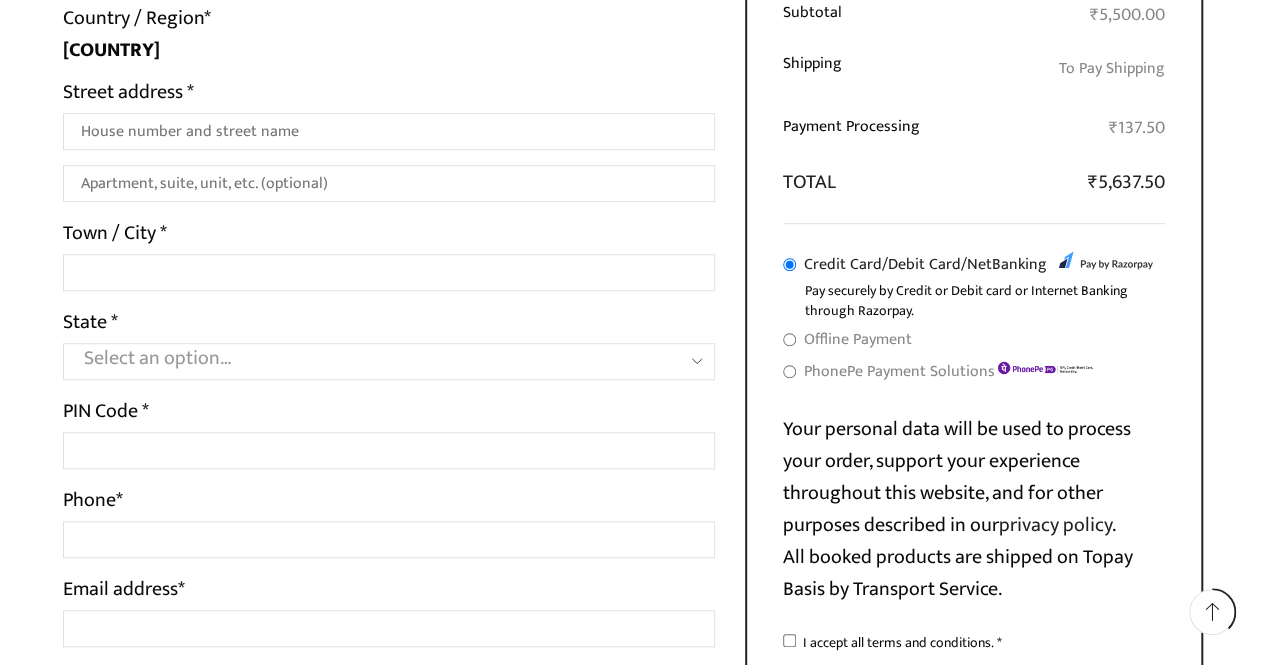 click on "Offline Payment" at bounding box center [858, 339] 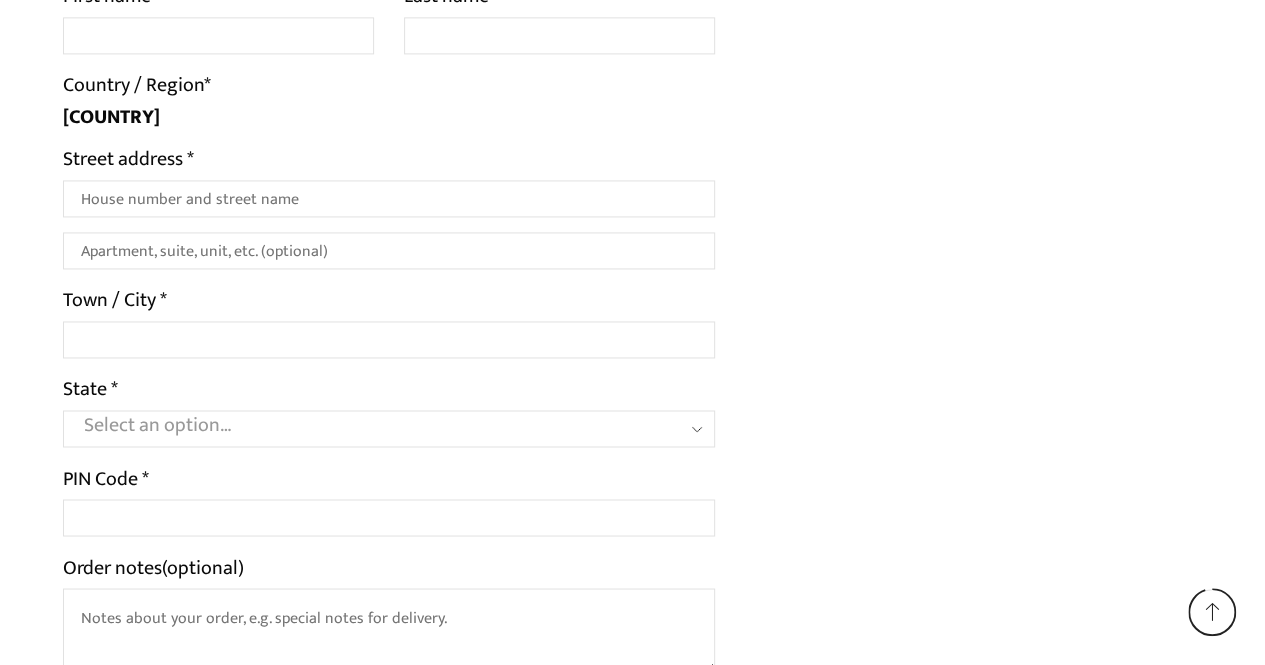 scroll, scrollTop: 910, scrollLeft: 0, axis: vertical 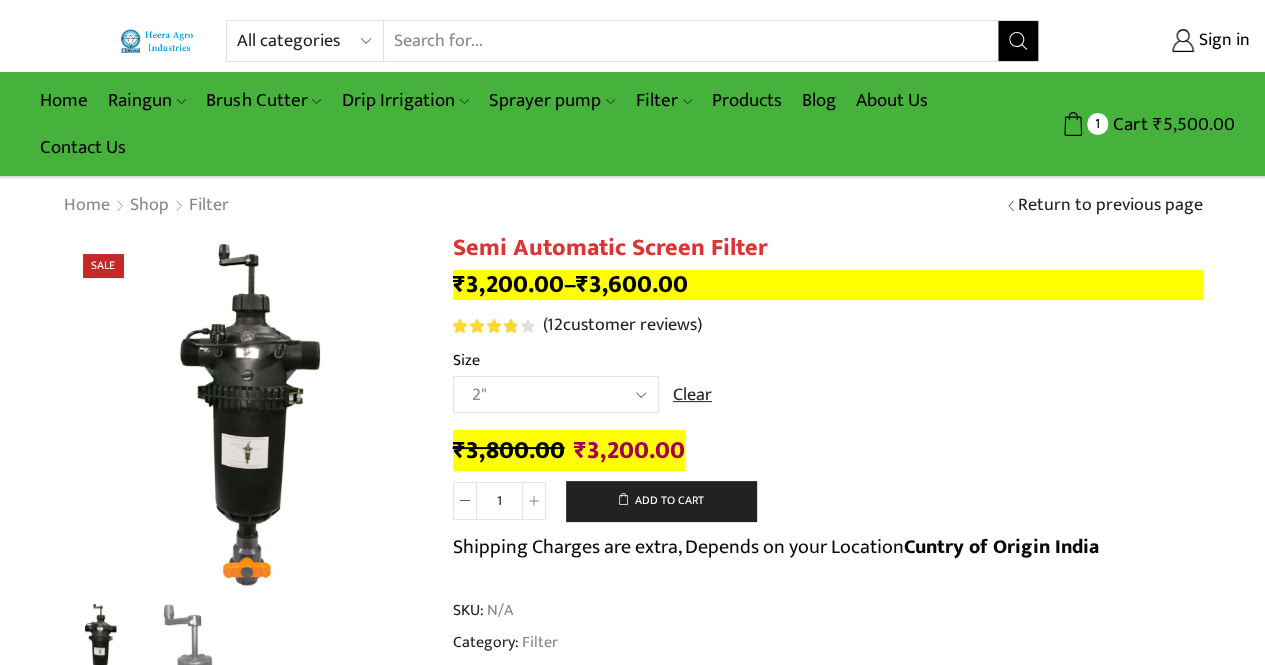 click on "Choose an option 2" 2.5" 3"" 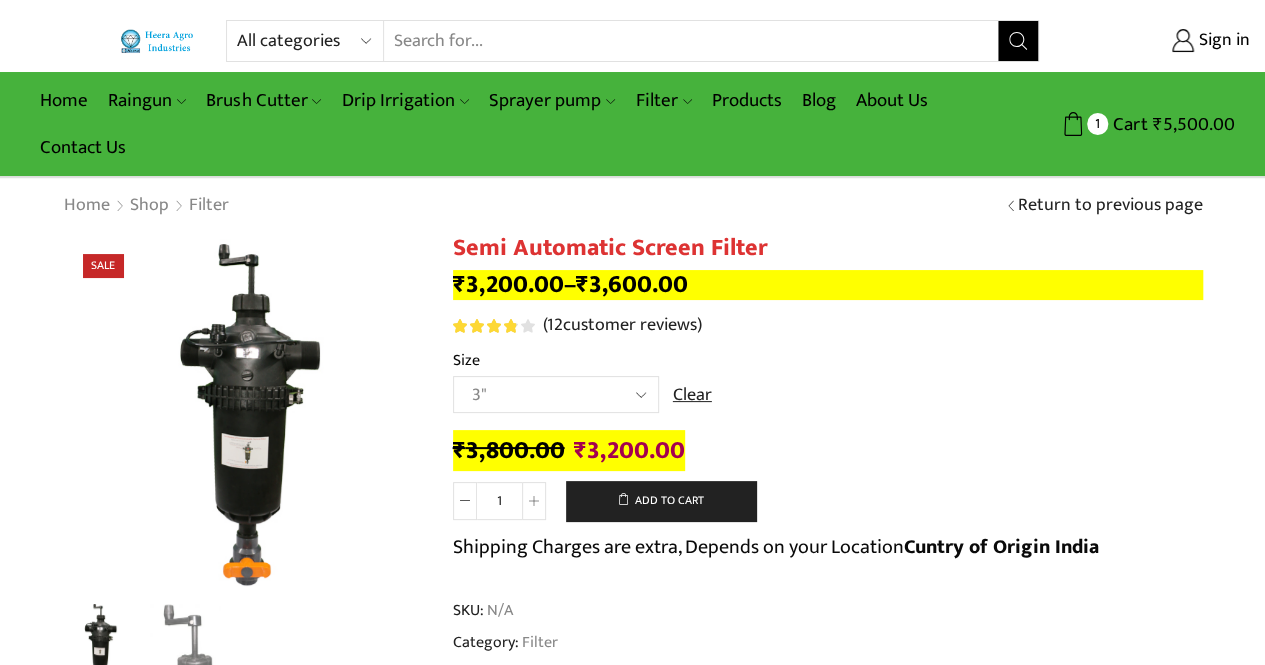 click on "Choose an option 2" 2.5" 3"" 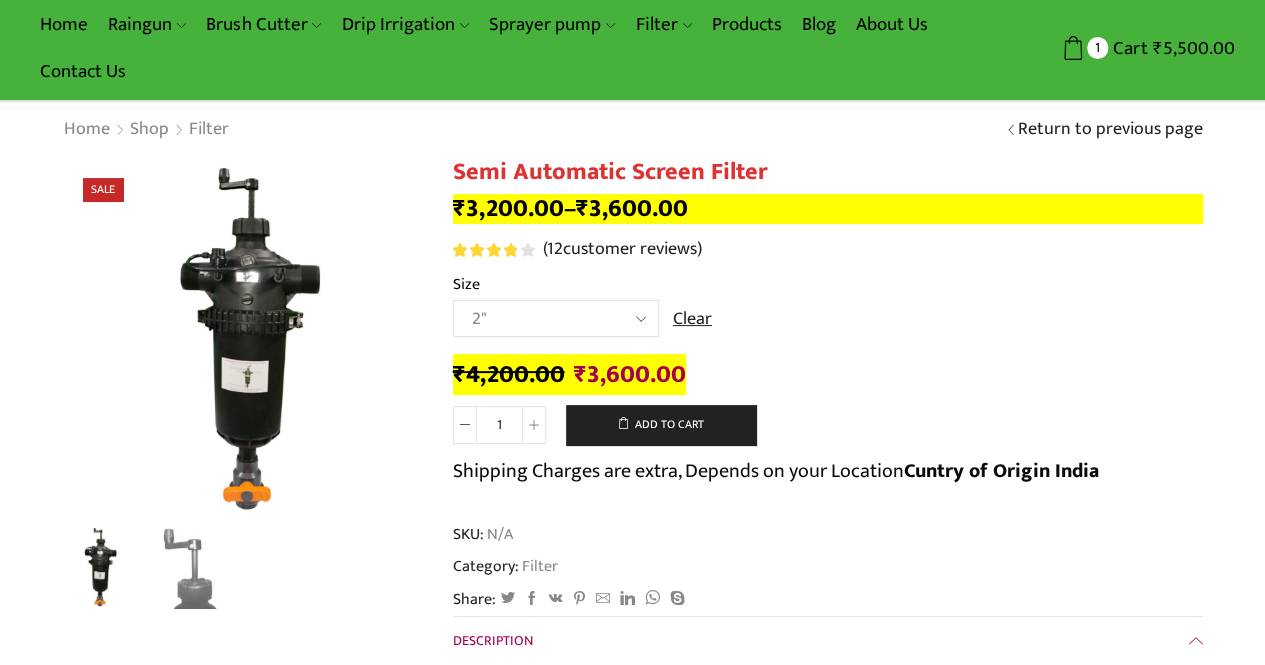 scroll, scrollTop: 0, scrollLeft: 0, axis: both 